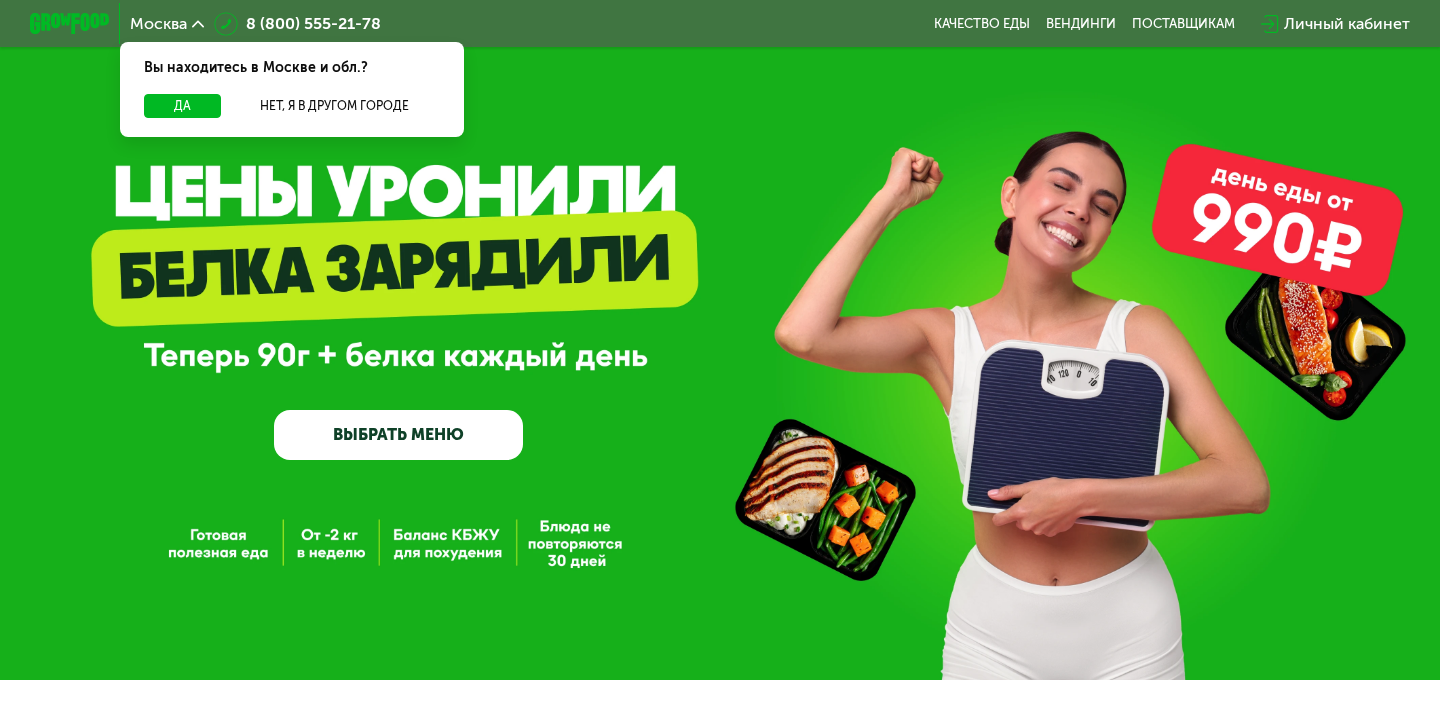 scroll, scrollTop: 0, scrollLeft: 0, axis: both 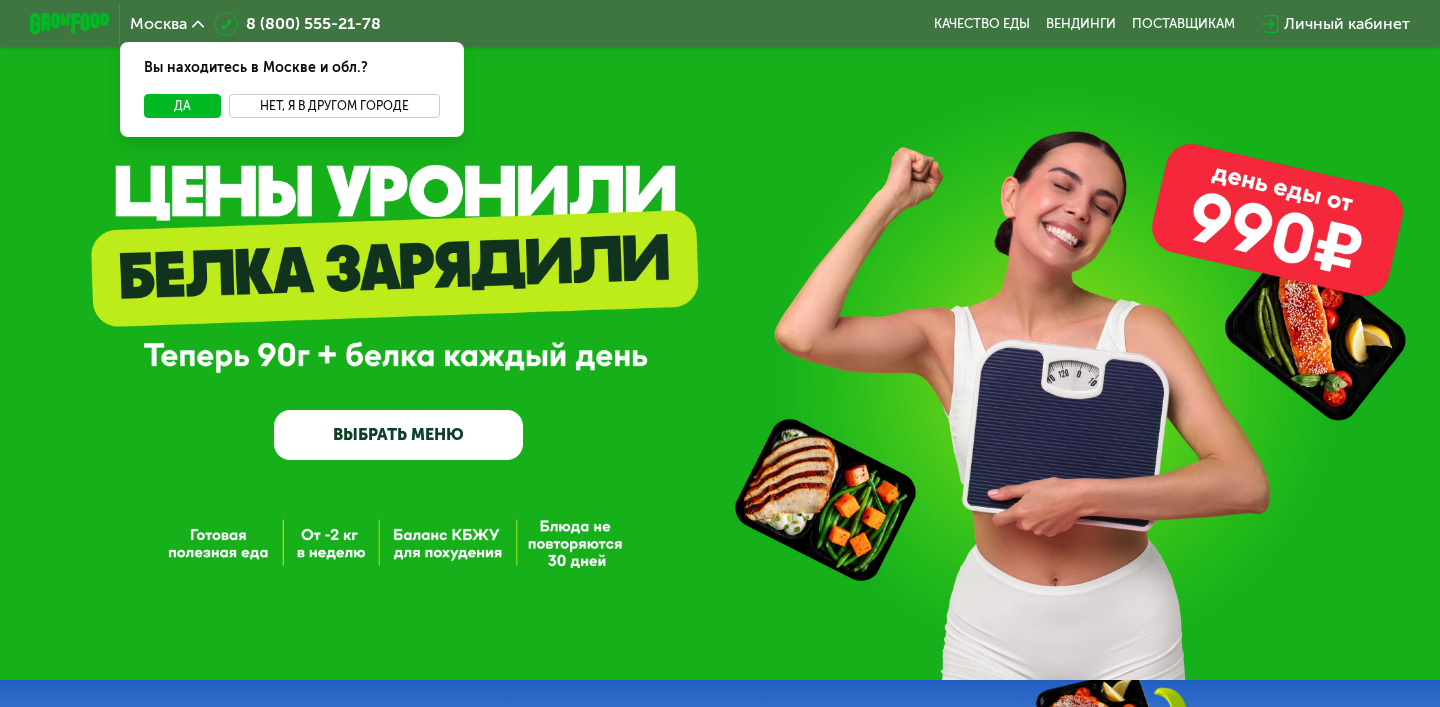 click on "Нет, я в другом городе" at bounding box center [334, 106] 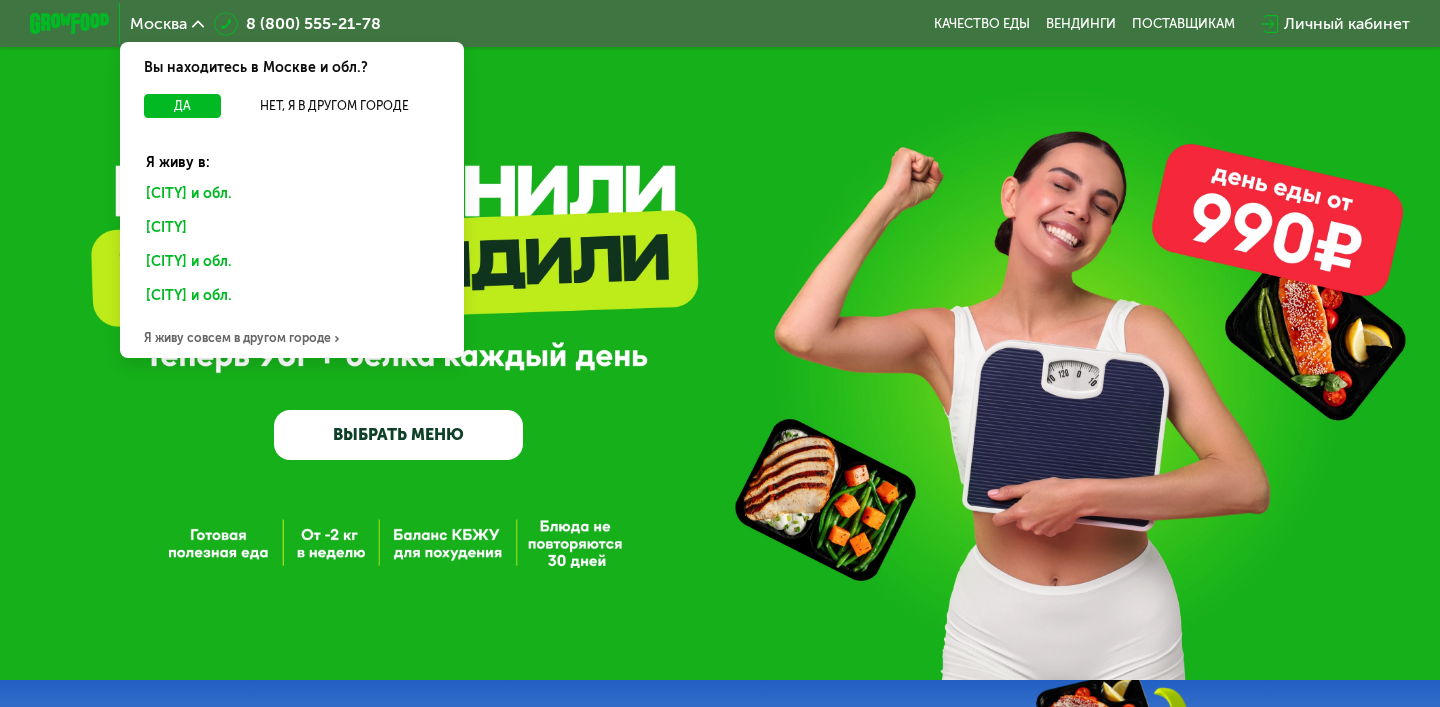 click on "[CITY] и обл." 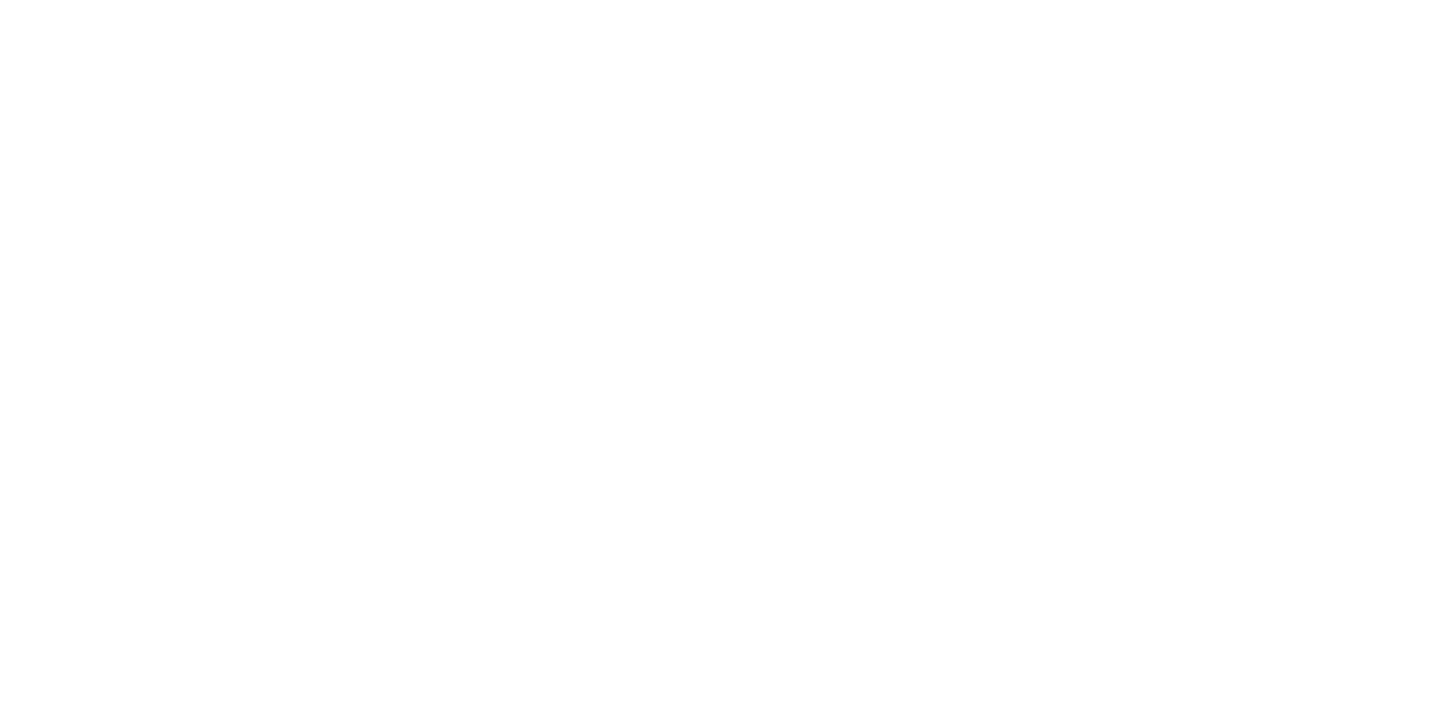 scroll, scrollTop: 0, scrollLeft: 0, axis: both 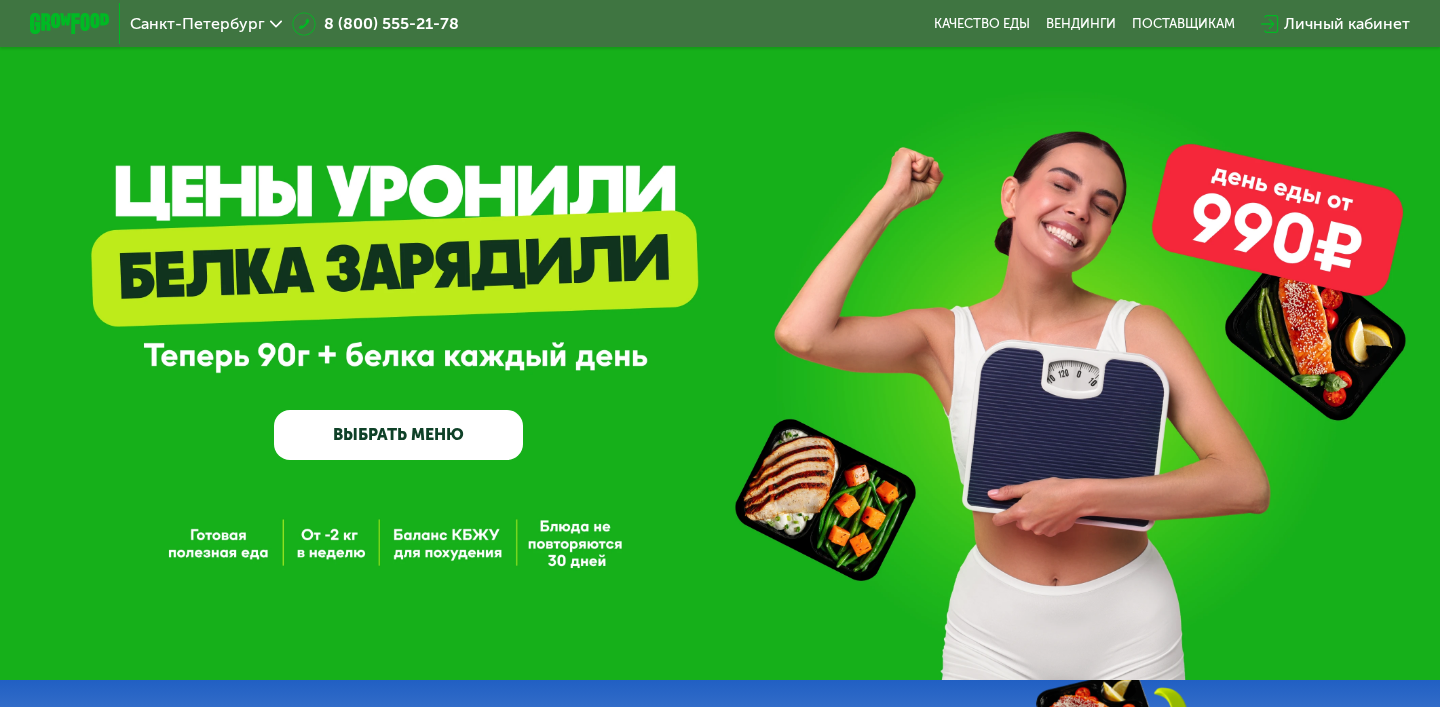 click on "ВЫБРАТЬ МЕНЮ" at bounding box center (398, 435) 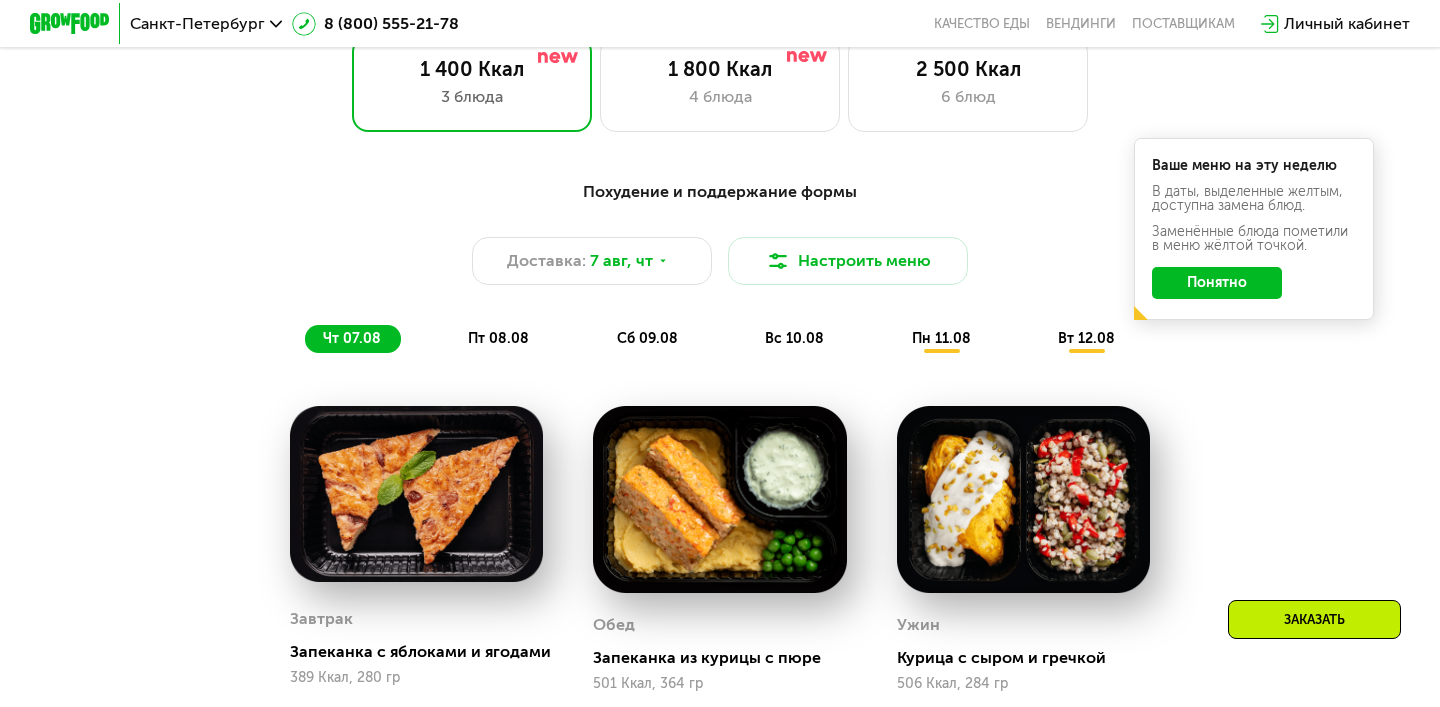 scroll, scrollTop: 938, scrollLeft: 0, axis: vertical 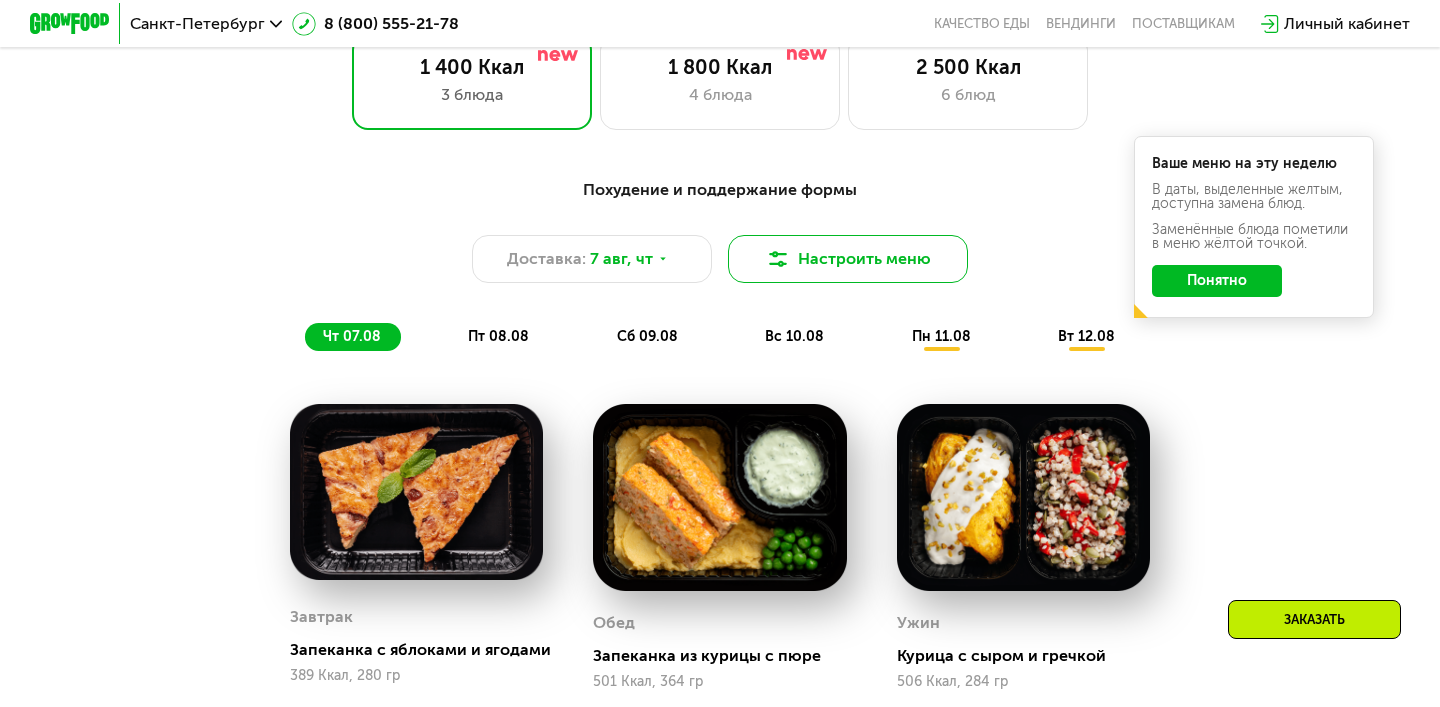 click on "Настроить меню" at bounding box center (848, 259) 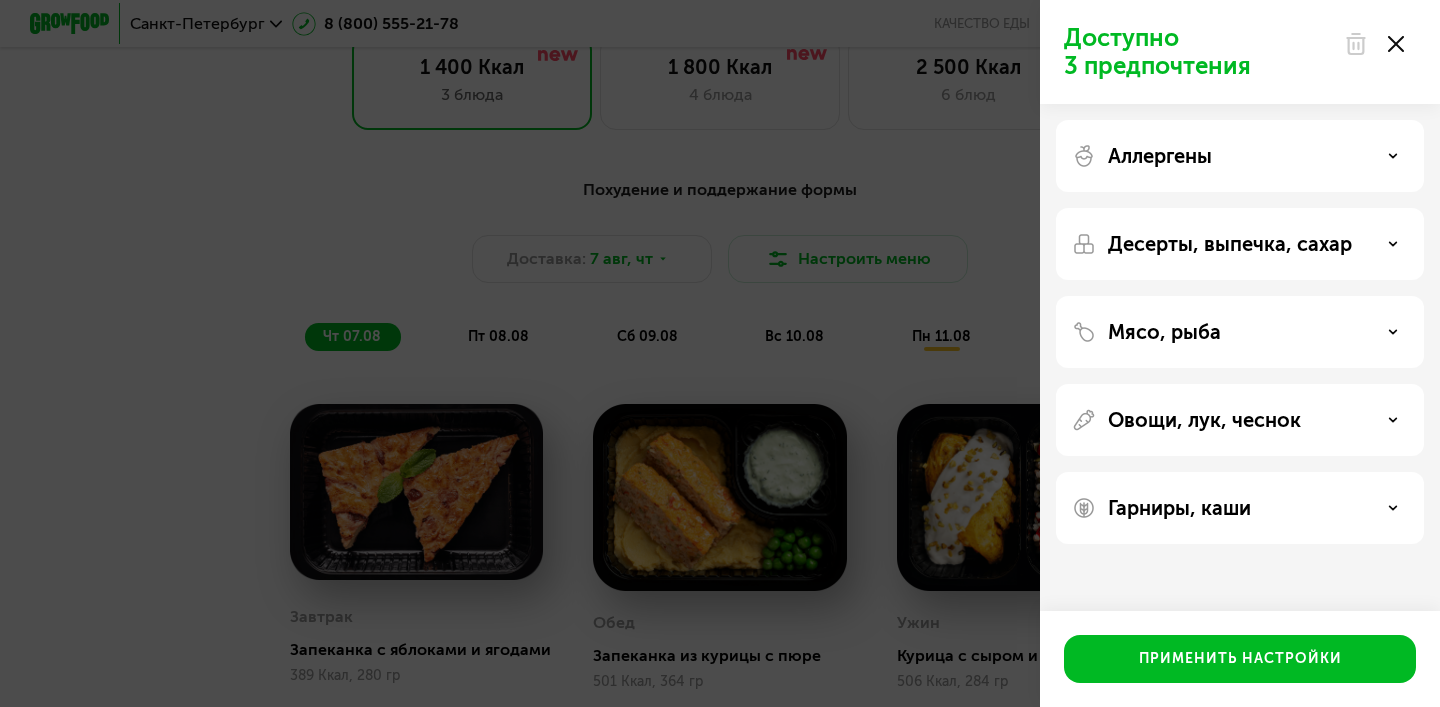 click at bounding box center (1374, 44) 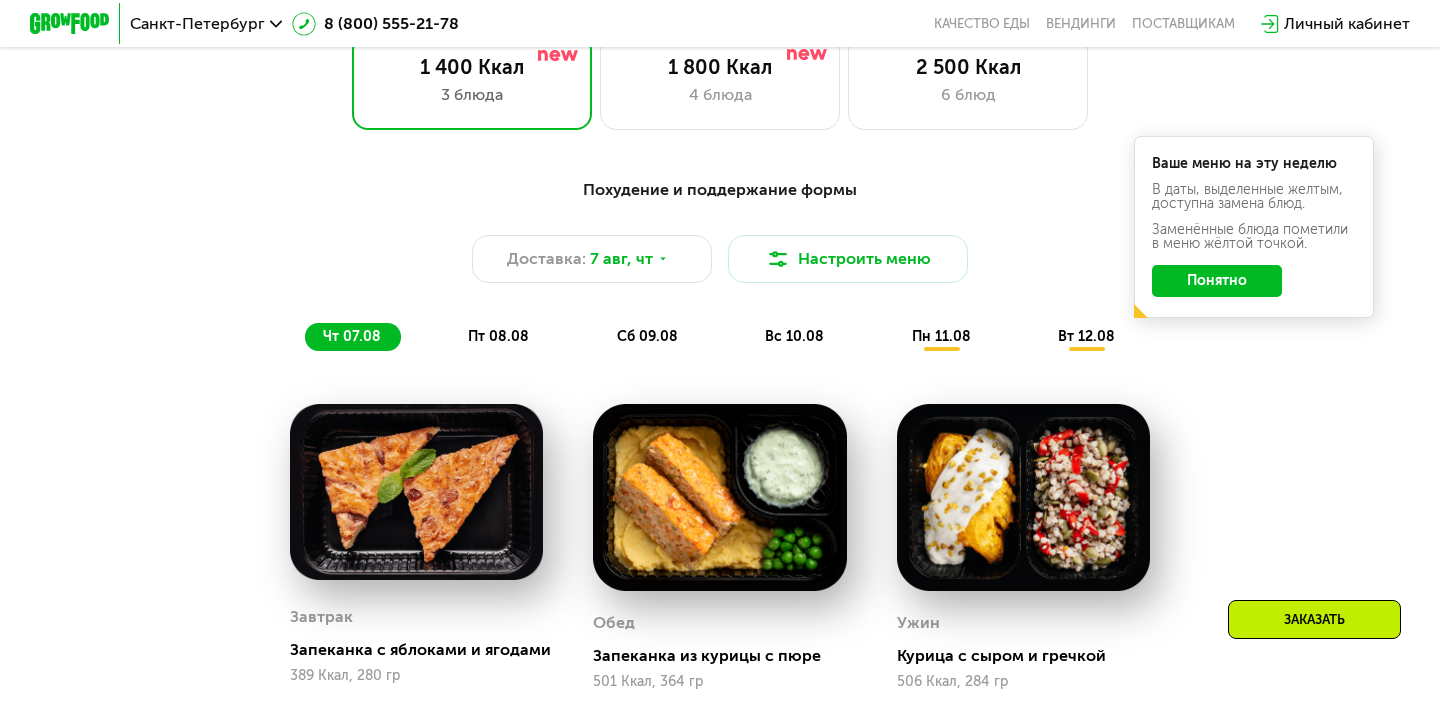 click on "Понятно" 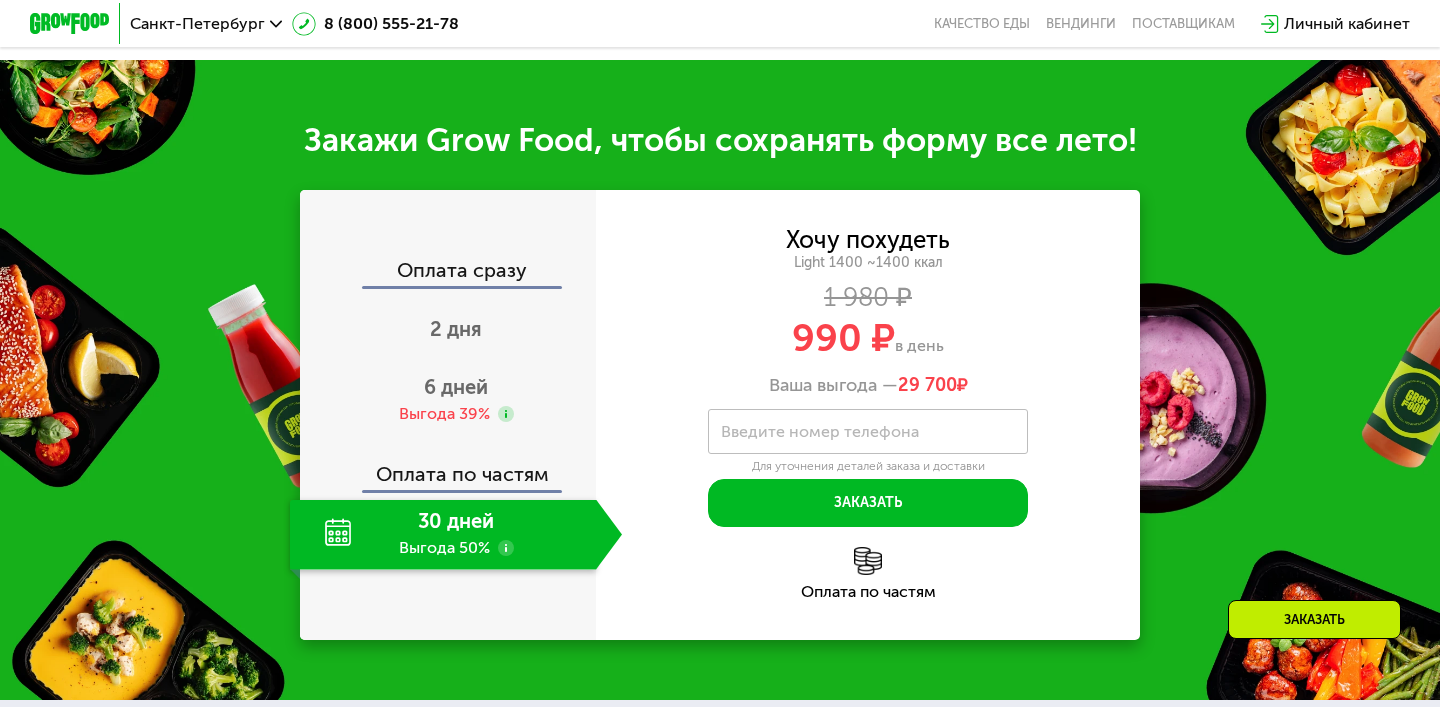 scroll, scrollTop: 1950, scrollLeft: 0, axis: vertical 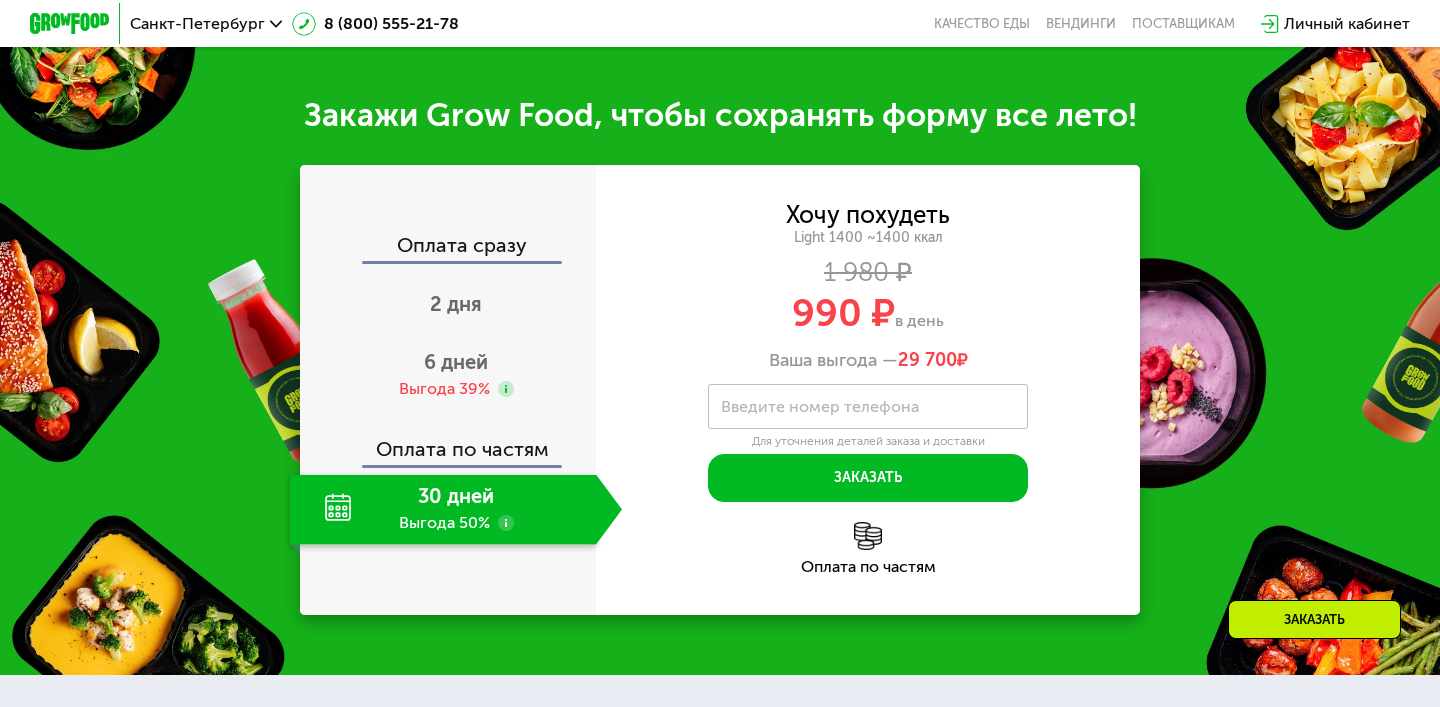 click on "30 дней Выгода 50%" 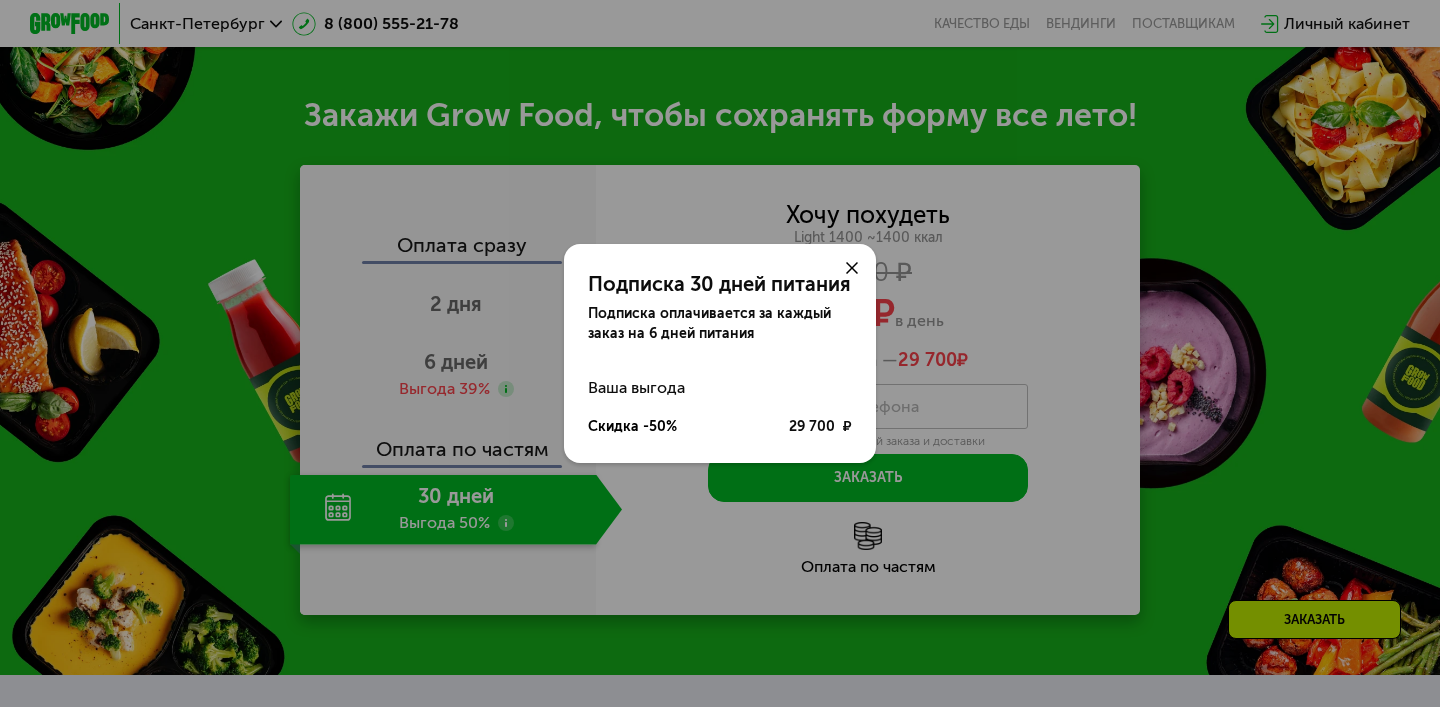 click 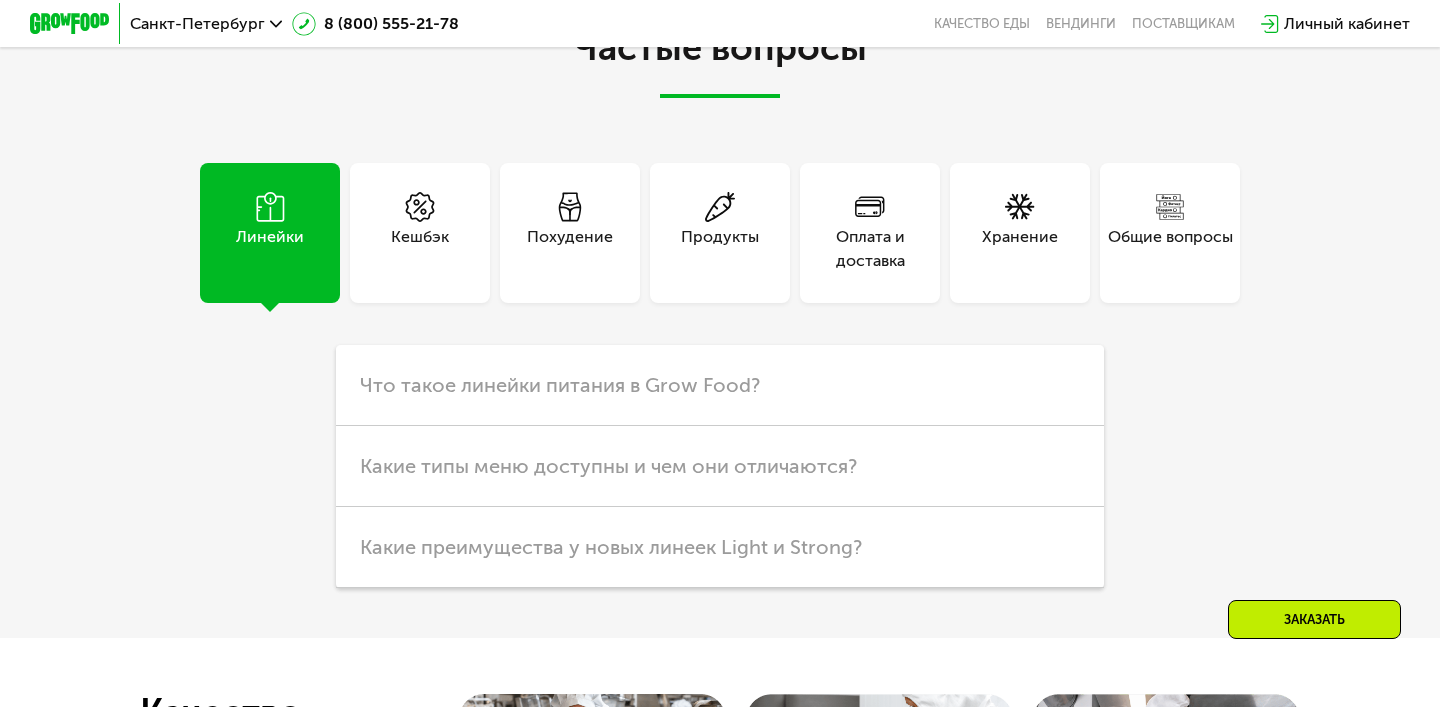 scroll, scrollTop: 4855, scrollLeft: 0, axis: vertical 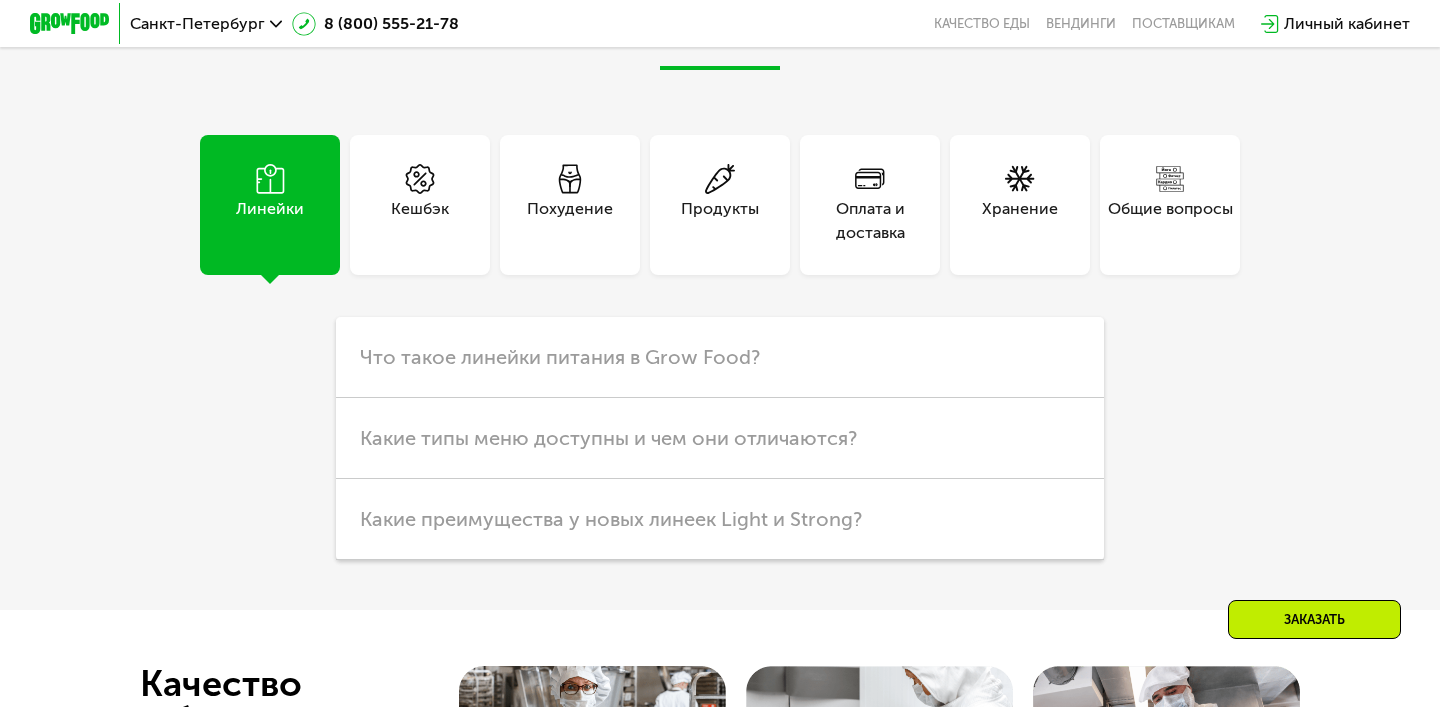 click on "Похудение" at bounding box center (570, 221) 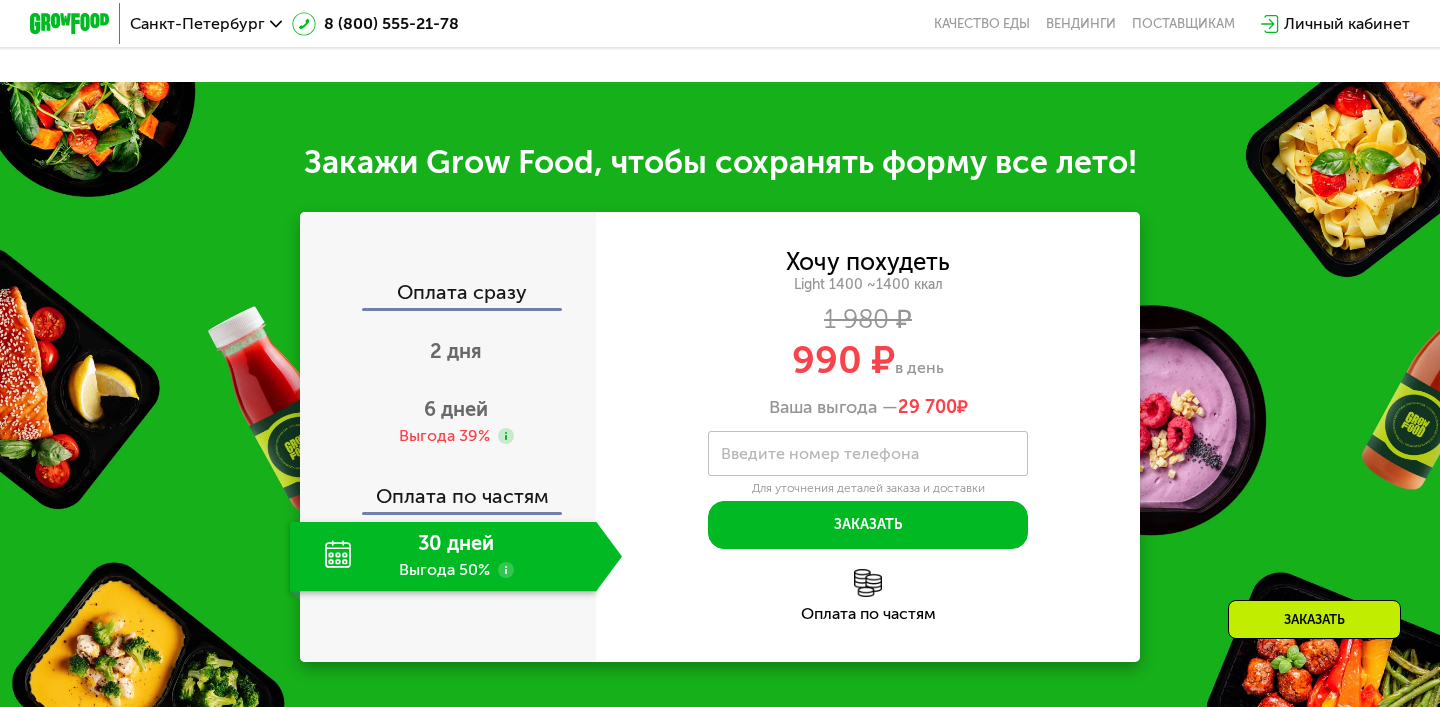 scroll, scrollTop: 1921, scrollLeft: 0, axis: vertical 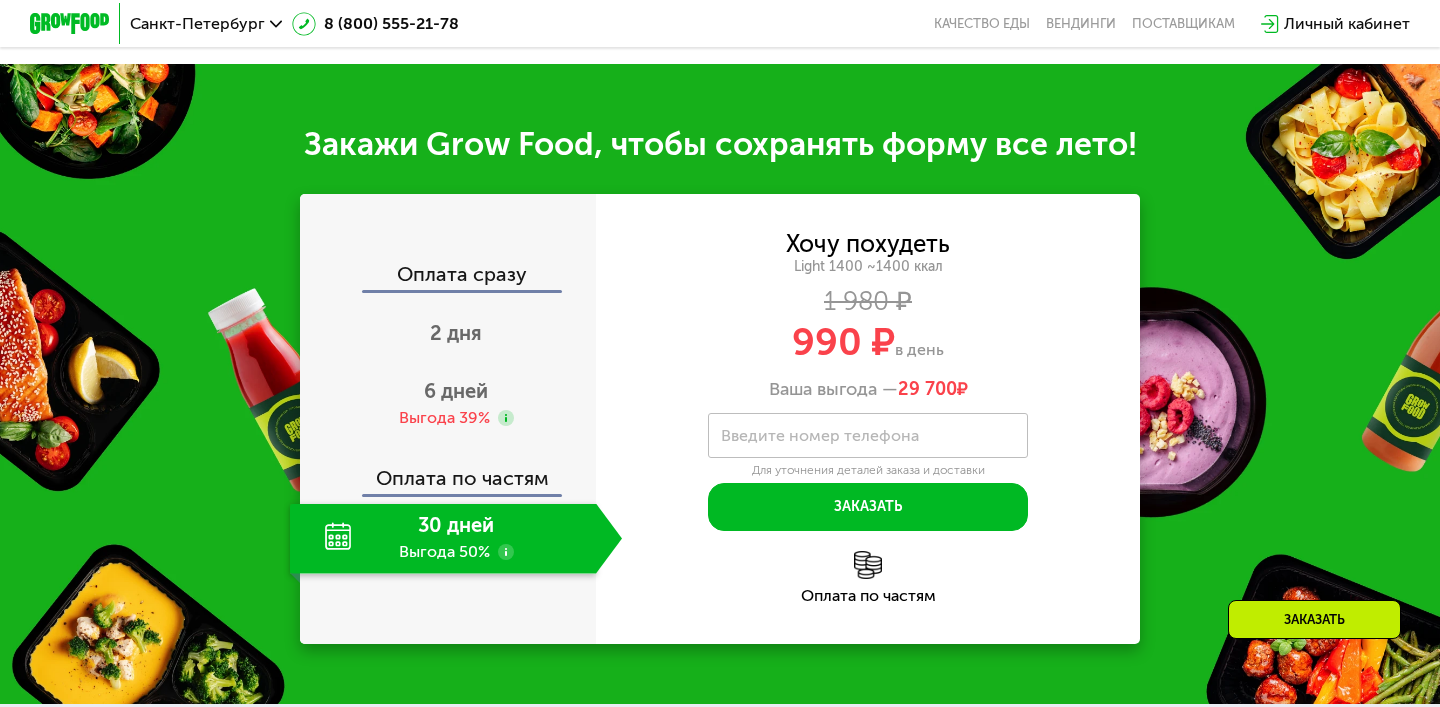 click on "Оплата по частям" 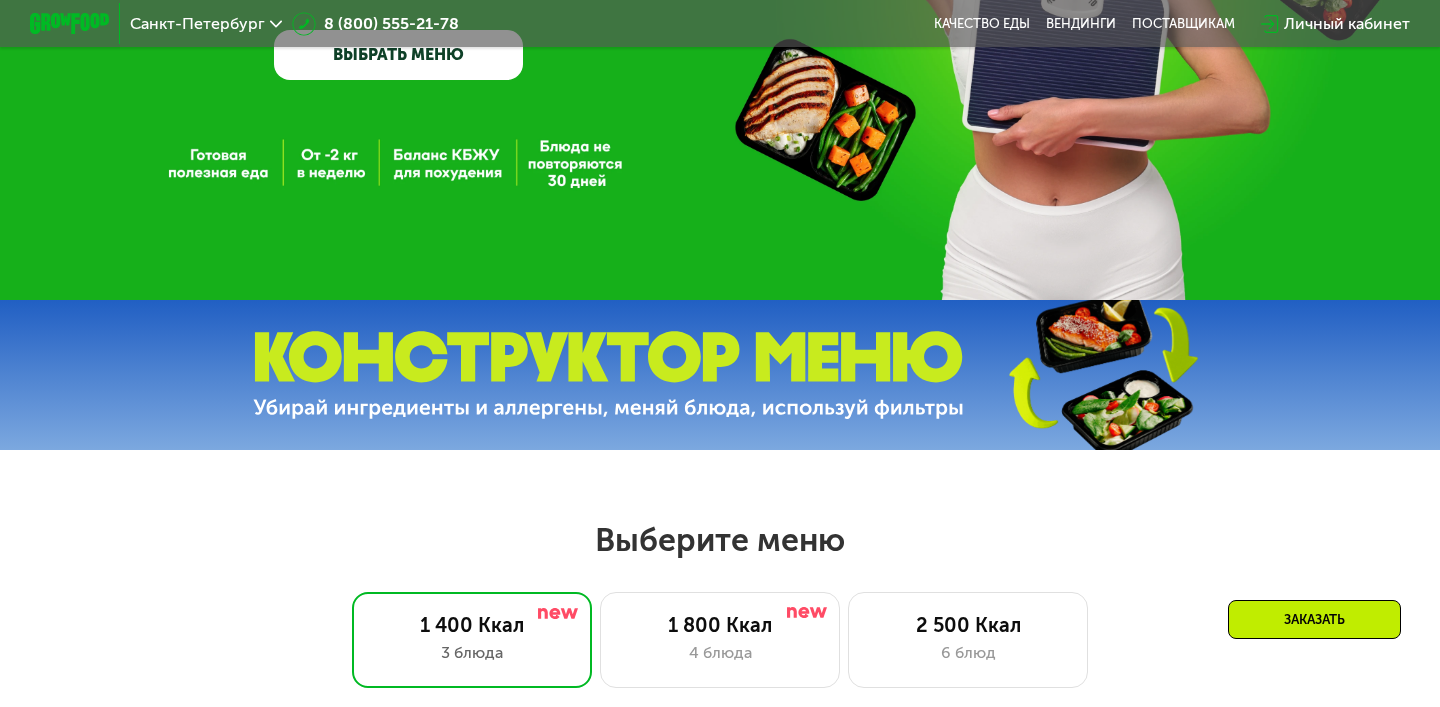 scroll, scrollTop: 328, scrollLeft: 0, axis: vertical 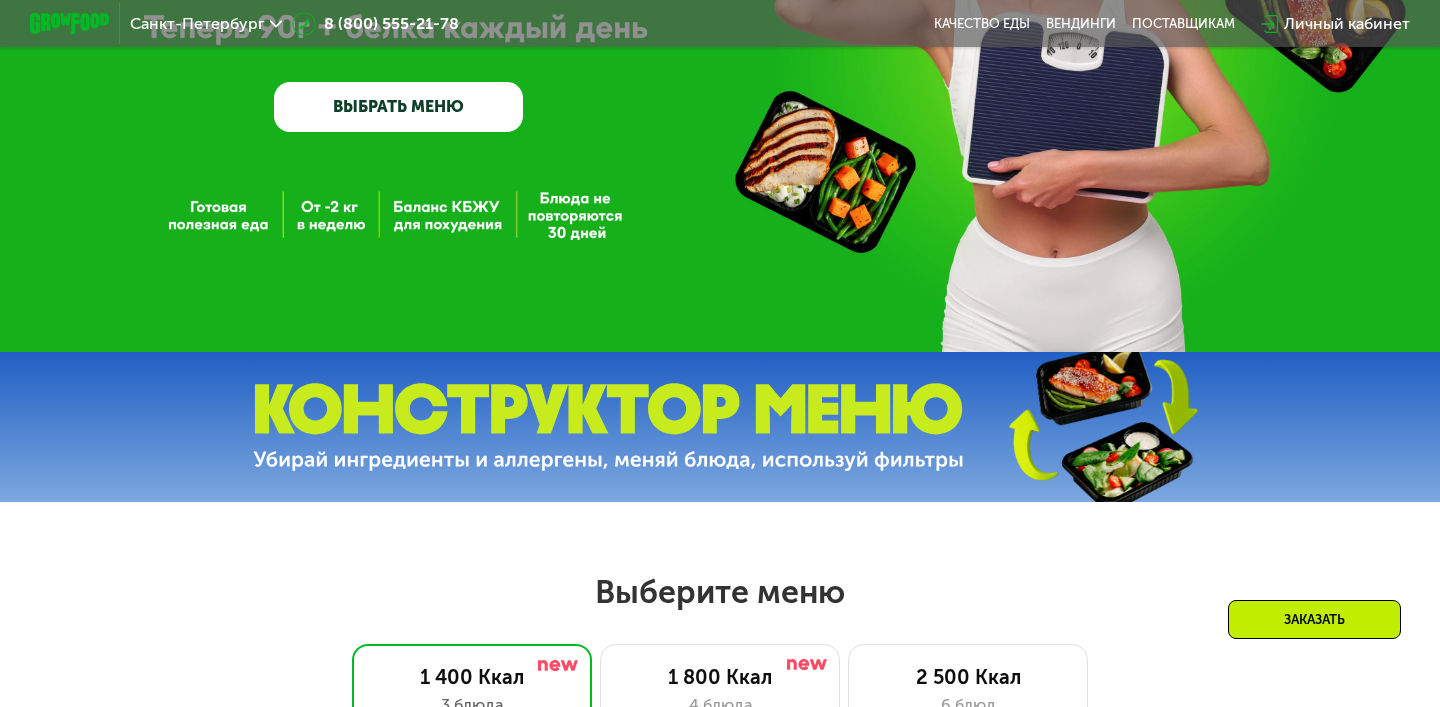 click on "ВЫБРАТЬ МЕНЮ" at bounding box center (398, 107) 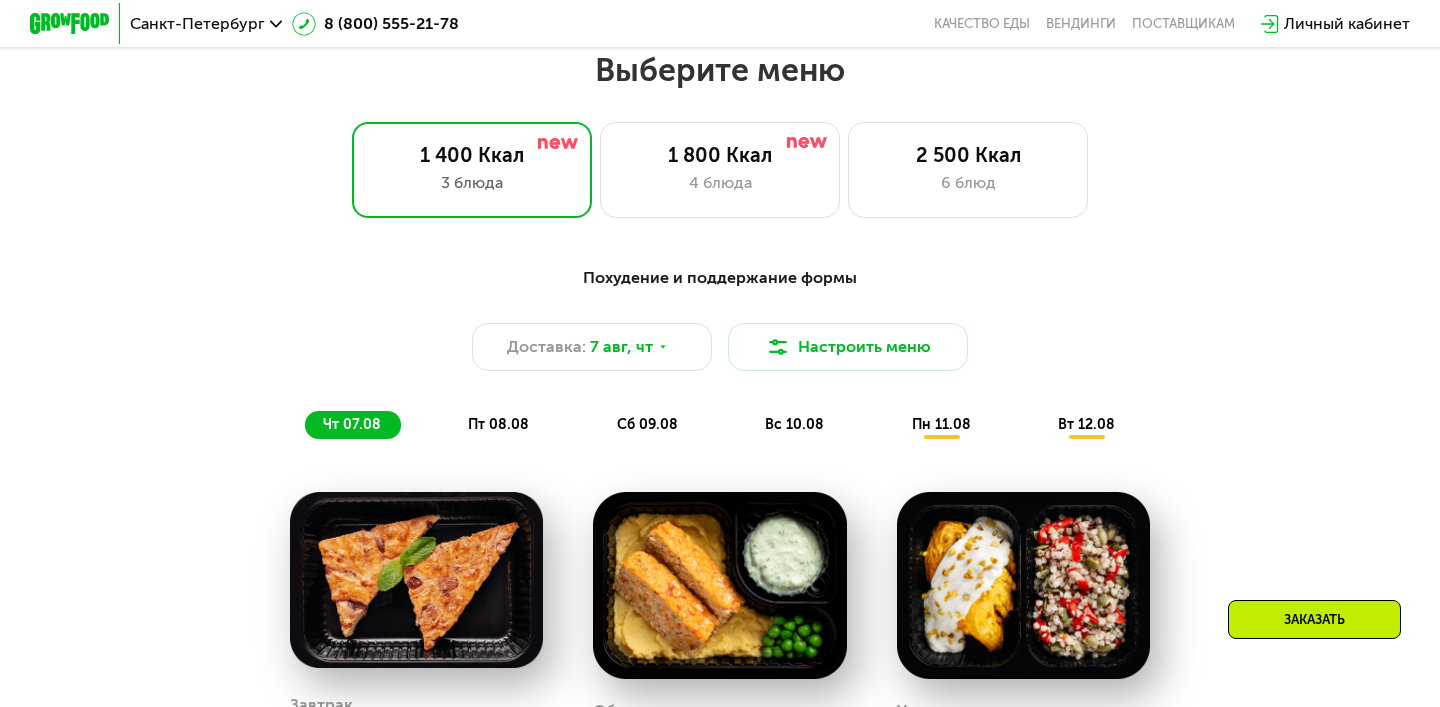 scroll, scrollTop: 853, scrollLeft: 0, axis: vertical 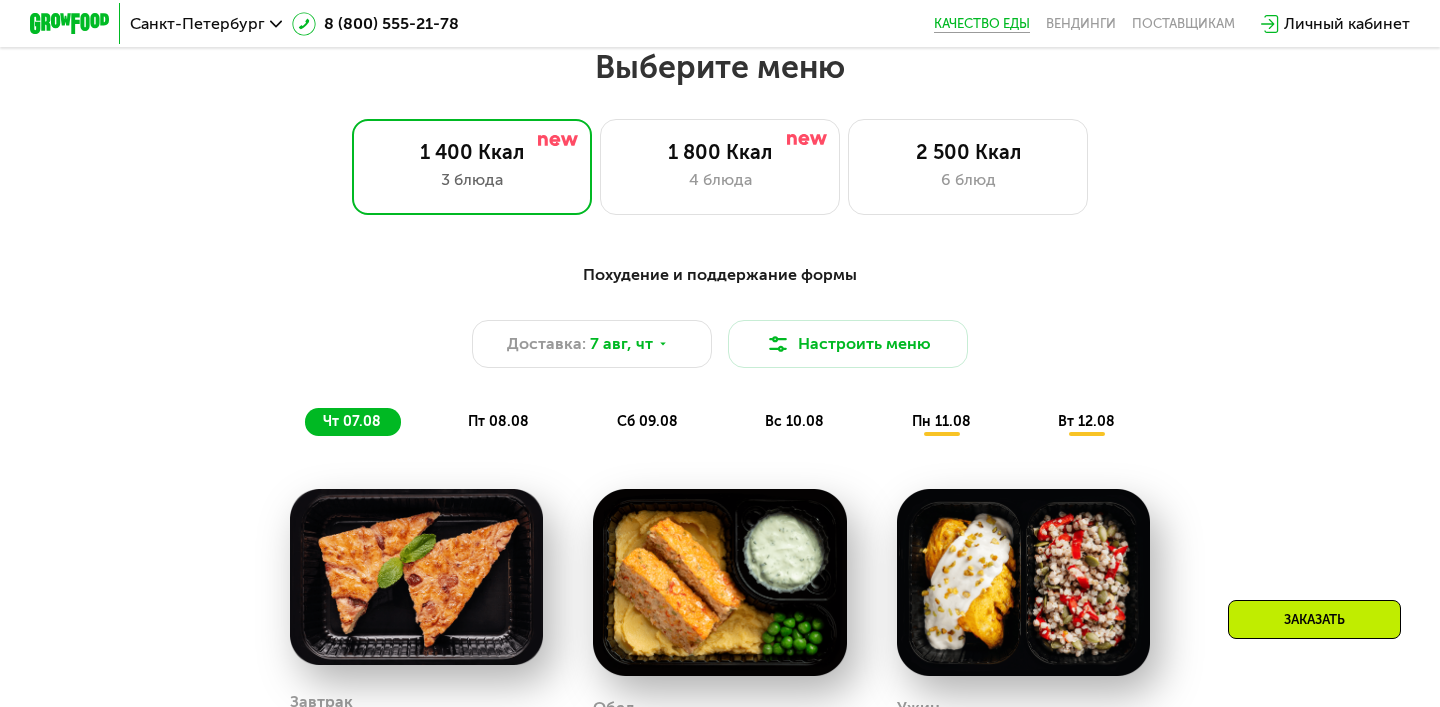 click on "Качество еды" at bounding box center (982, 24) 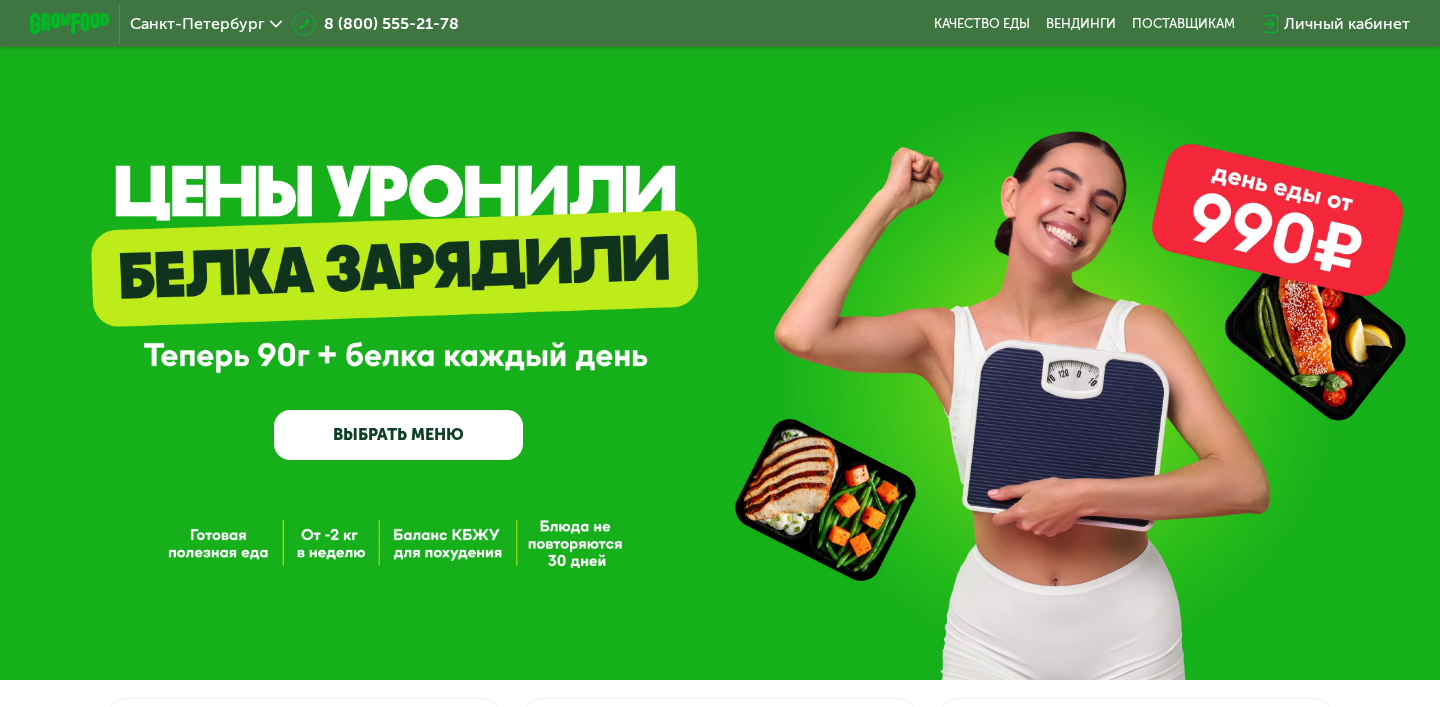 scroll, scrollTop: 0, scrollLeft: 0, axis: both 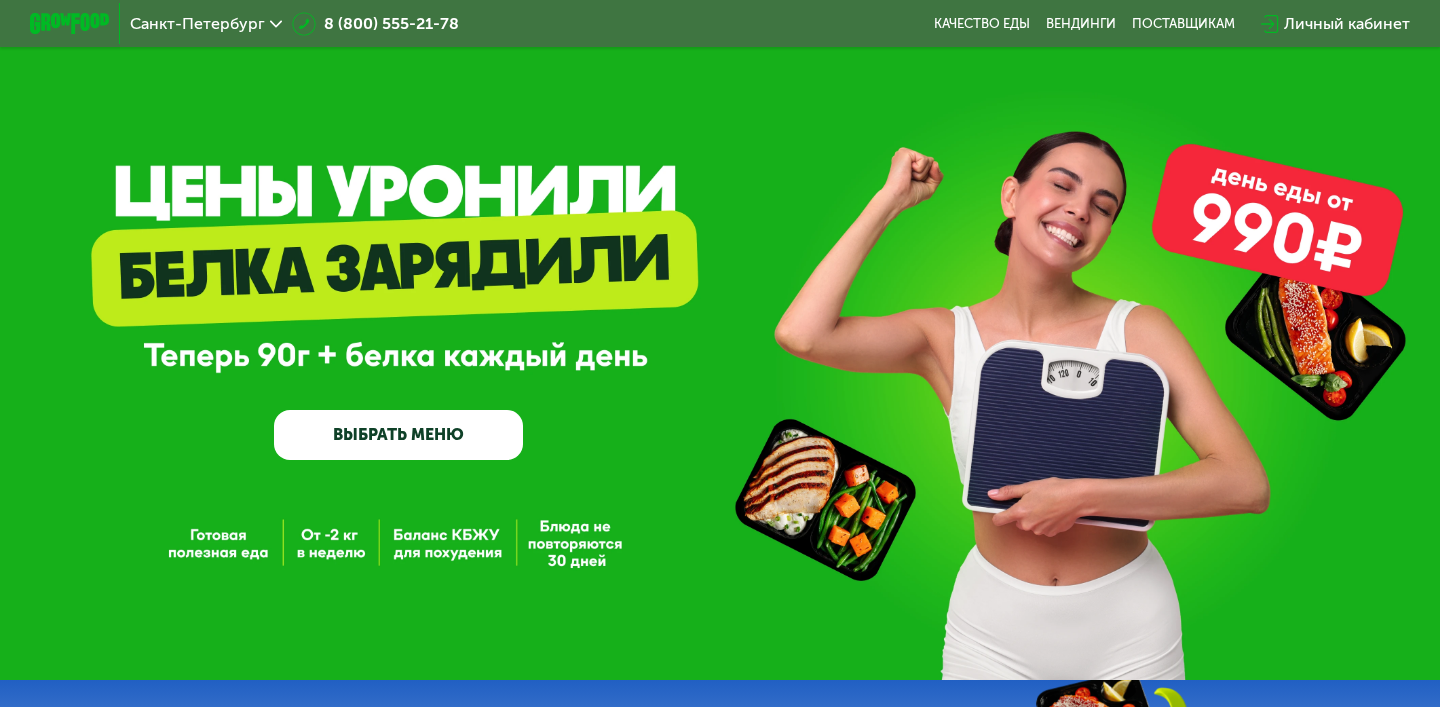 click on "ВЫБРАТЬ МЕНЮ" at bounding box center (398, 435) 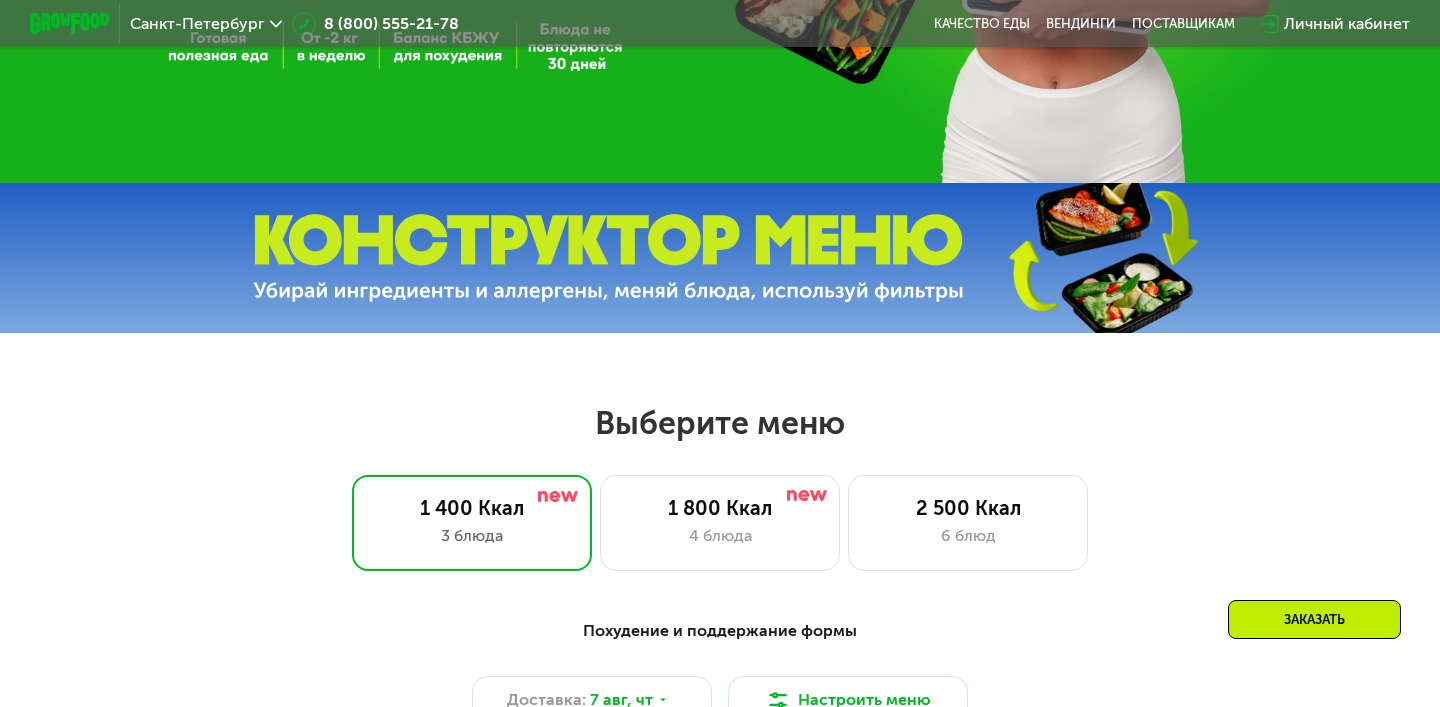 scroll, scrollTop: 473, scrollLeft: 0, axis: vertical 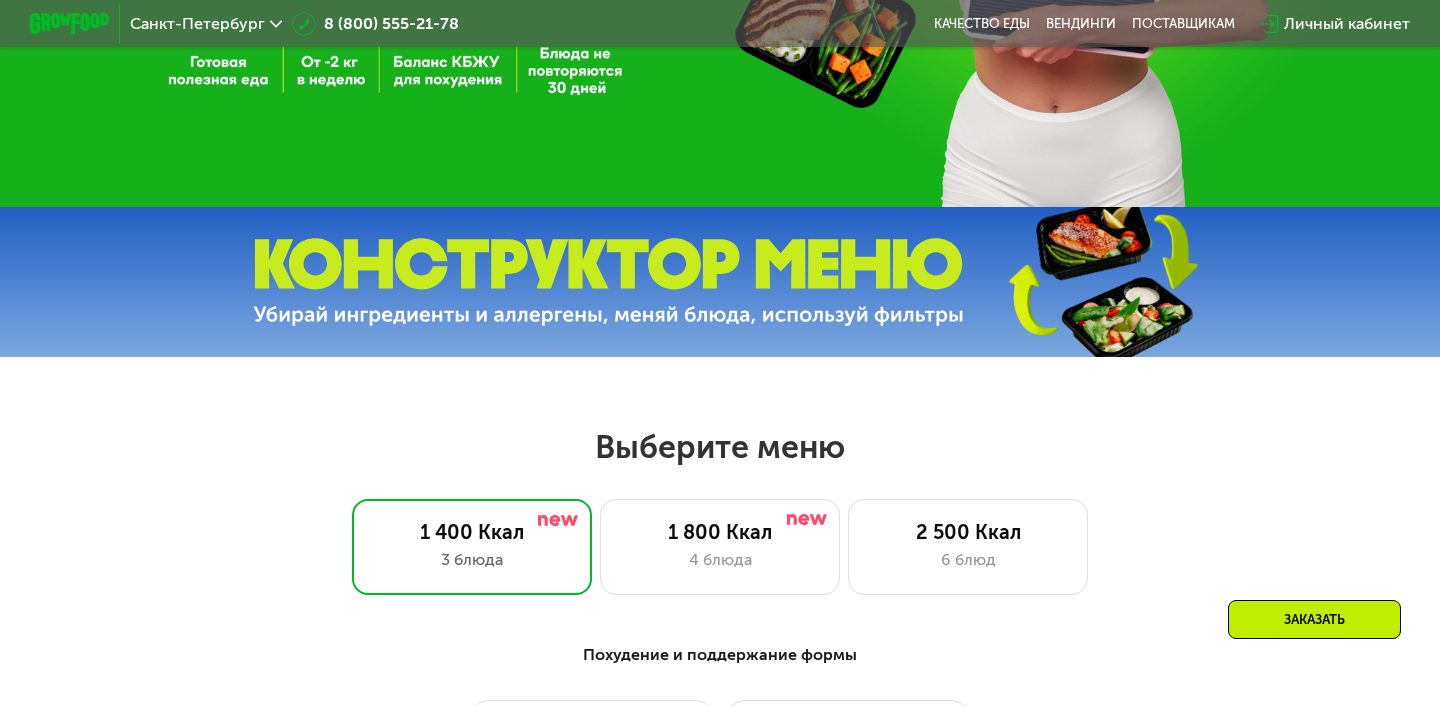 click at bounding box center [608, 282] 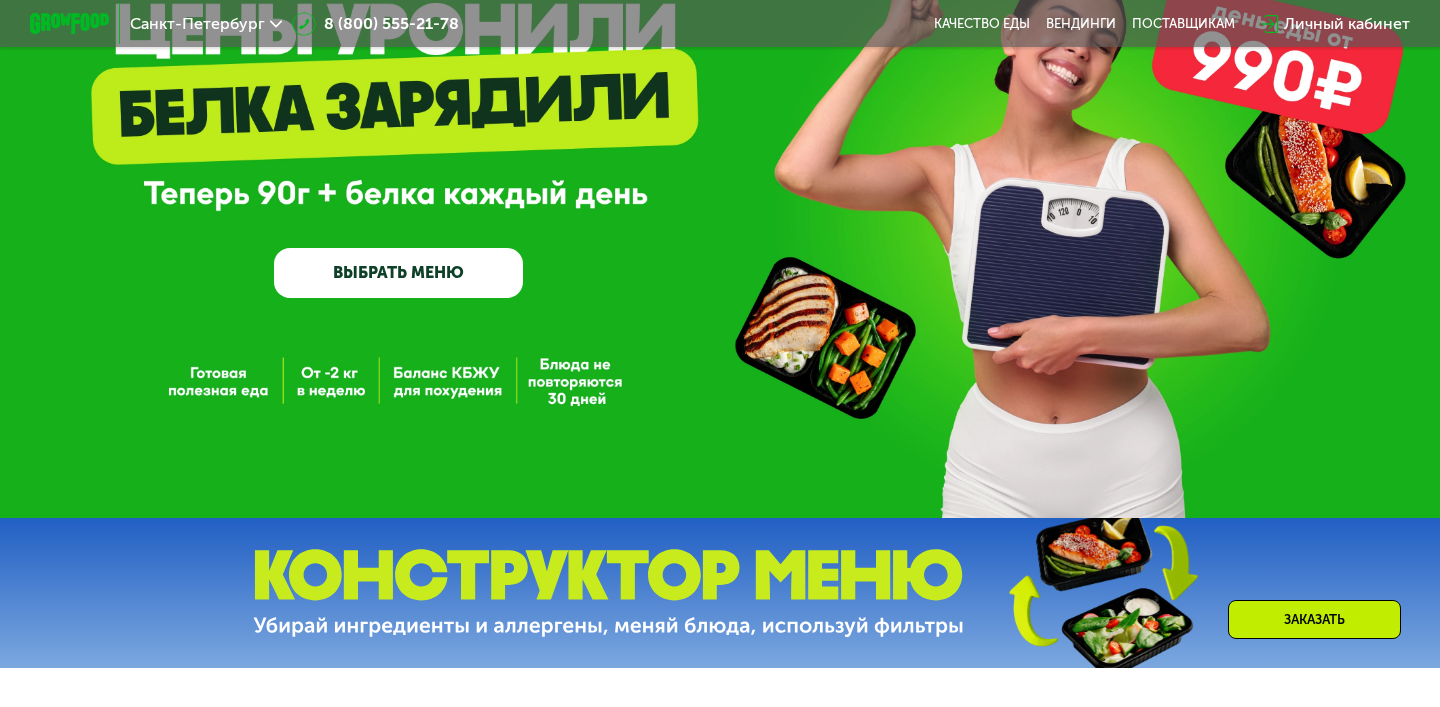 scroll, scrollTop: 0, scrollLeft: 0, axis: both 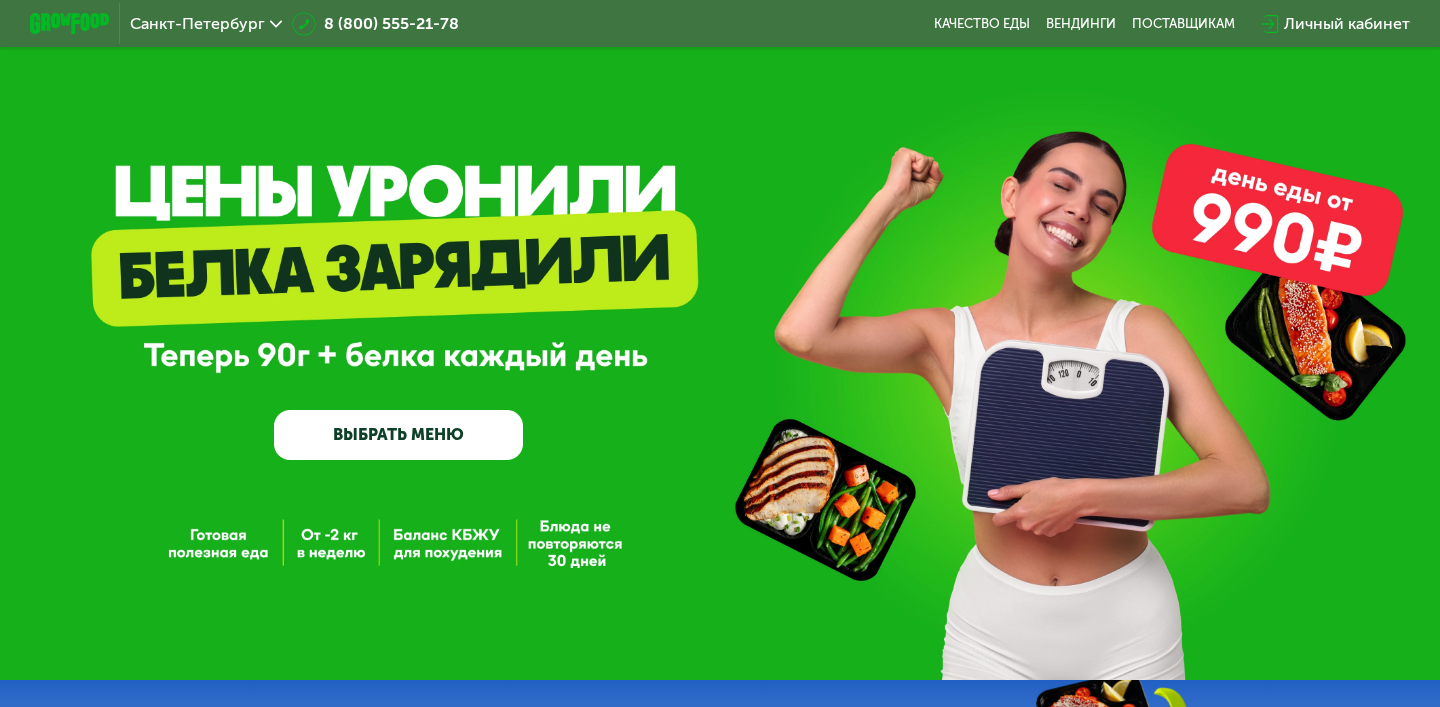 click on "Личный кабинет" at bounding box center [1335, 24] 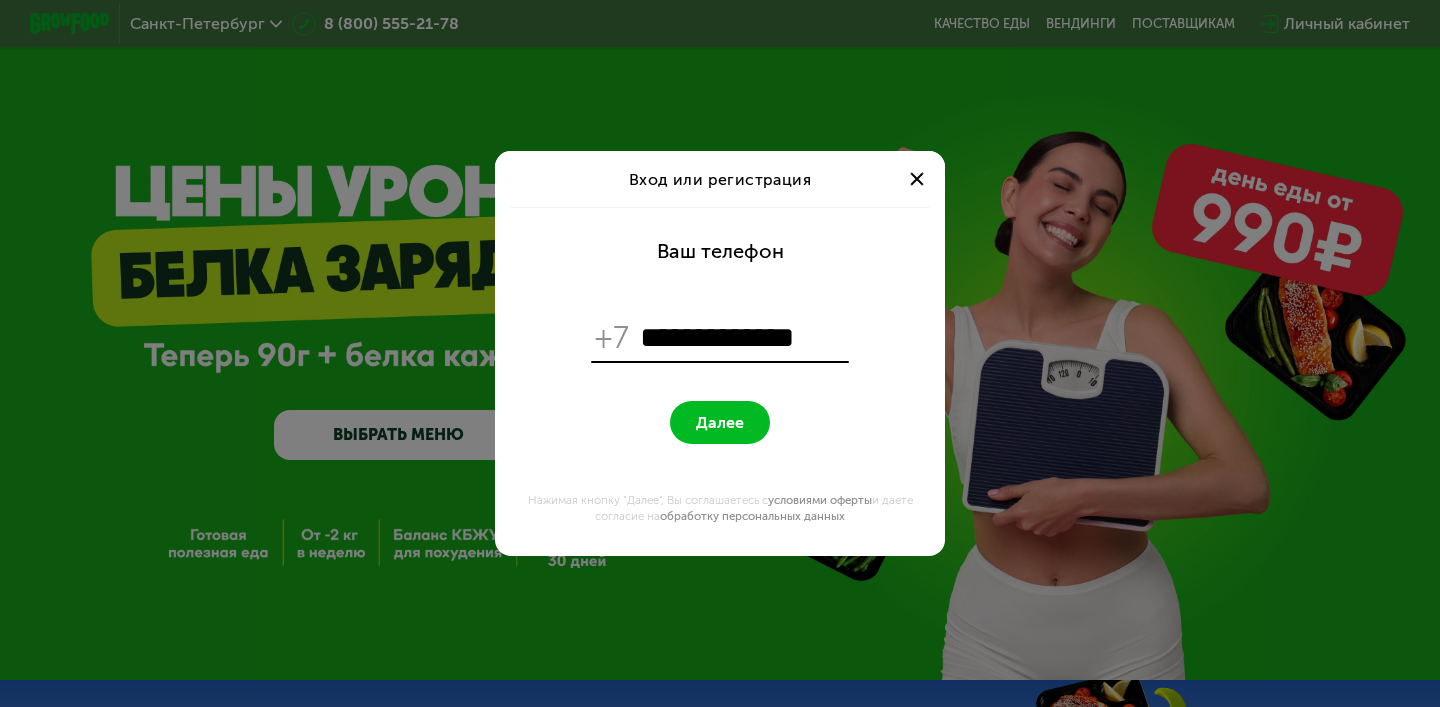 type on "**********" 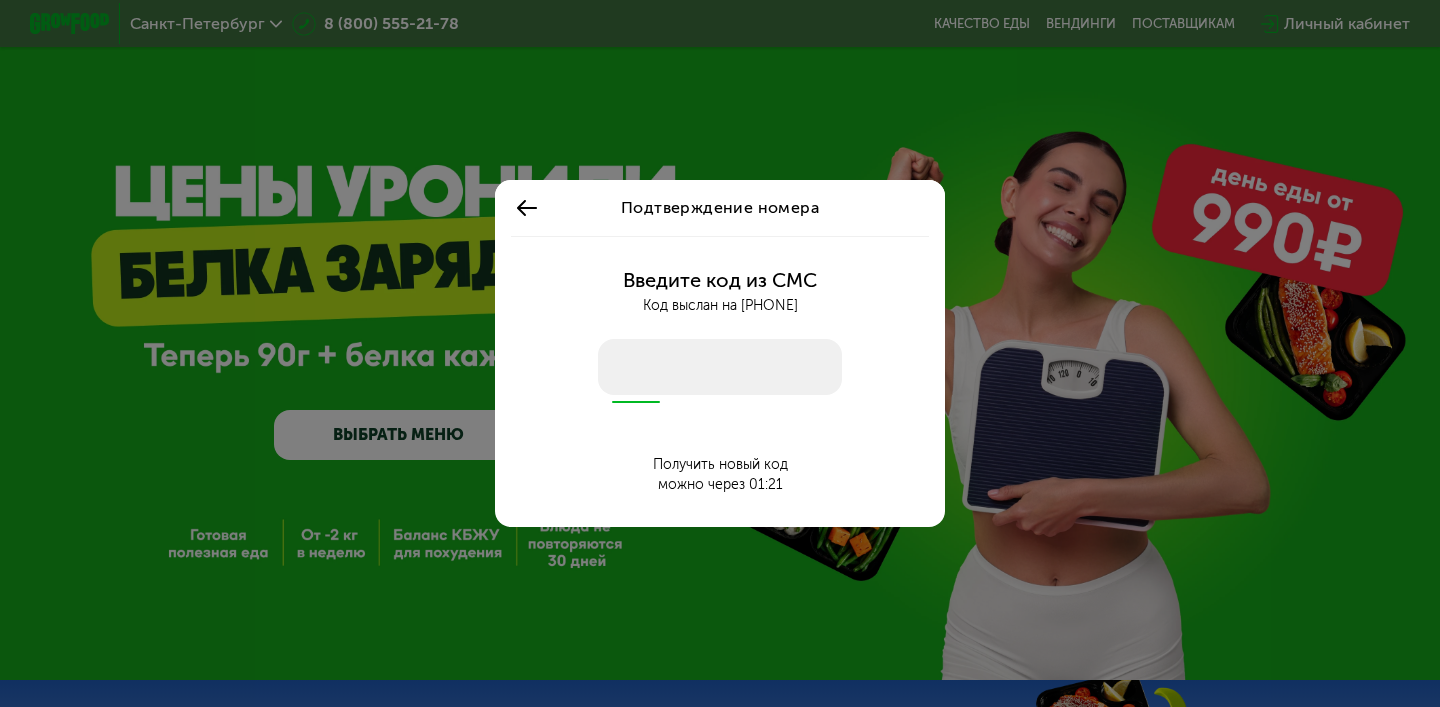 click at bounding box center [720, 367] 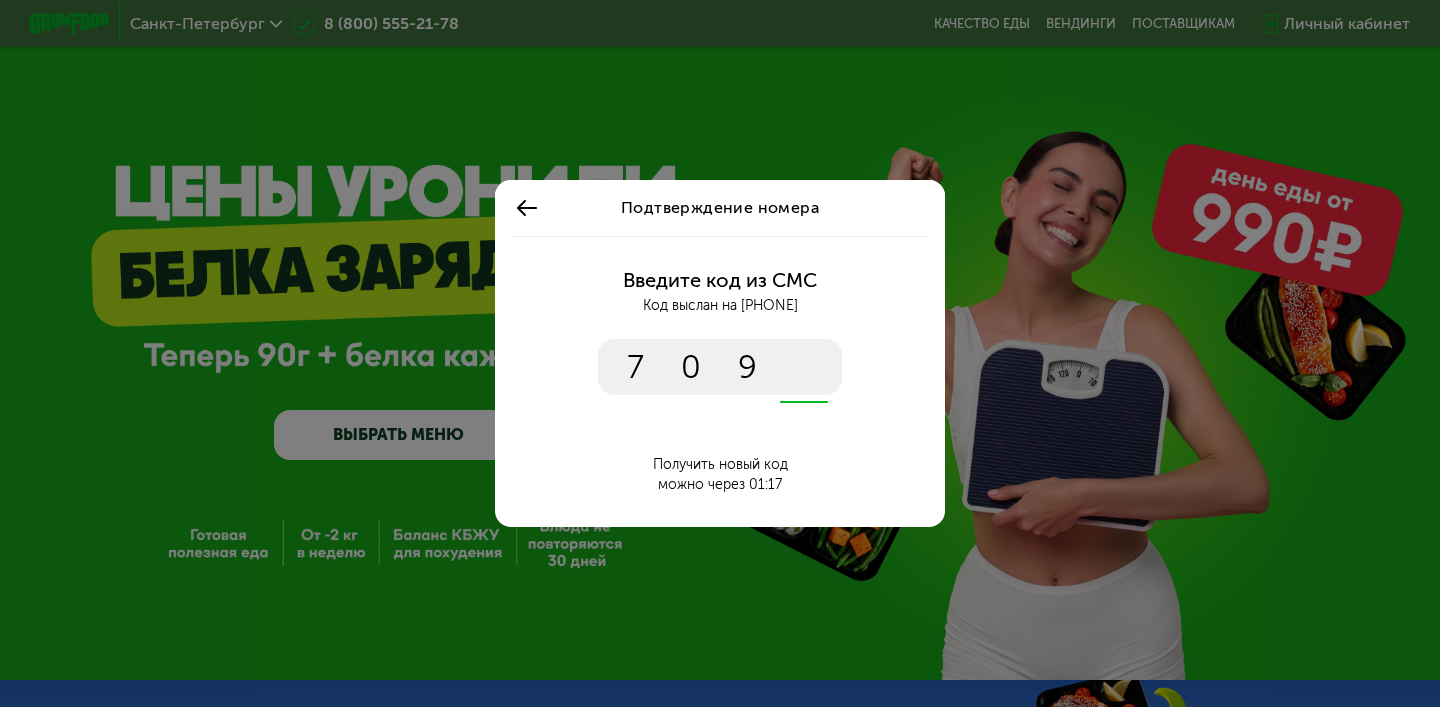 type on "****" 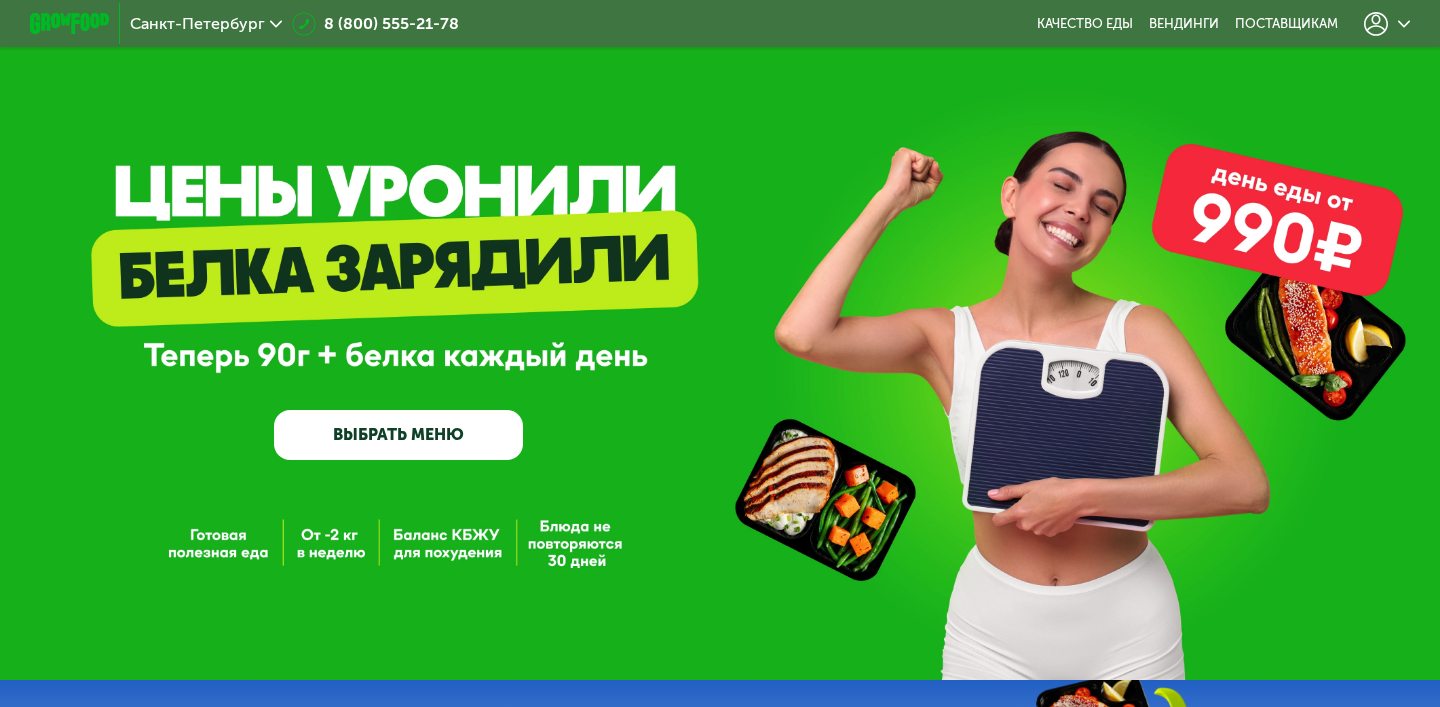 click on "ВЫБРАТЬ МЕНЮ" at bounding box center (398, 435) 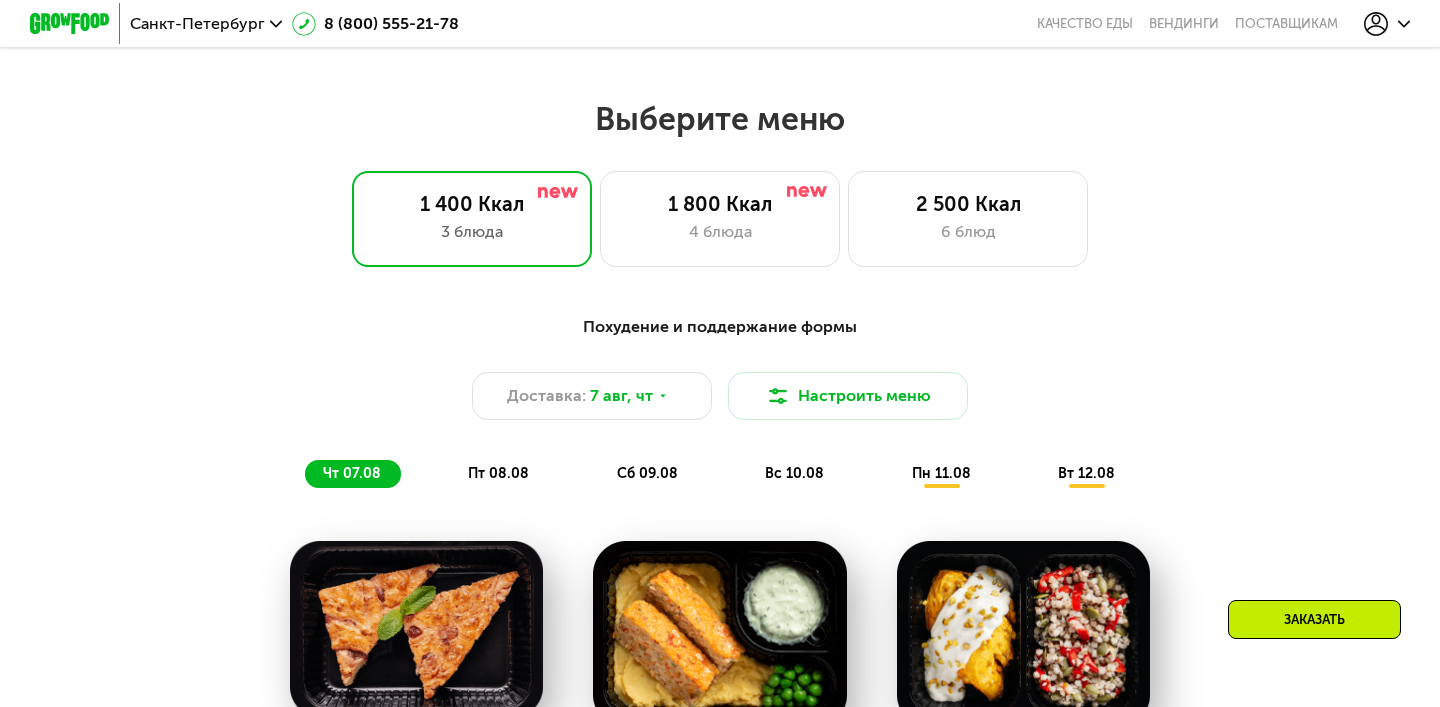 scroll, scrollTop: 853, scrollLeft: 0, axis: vertical 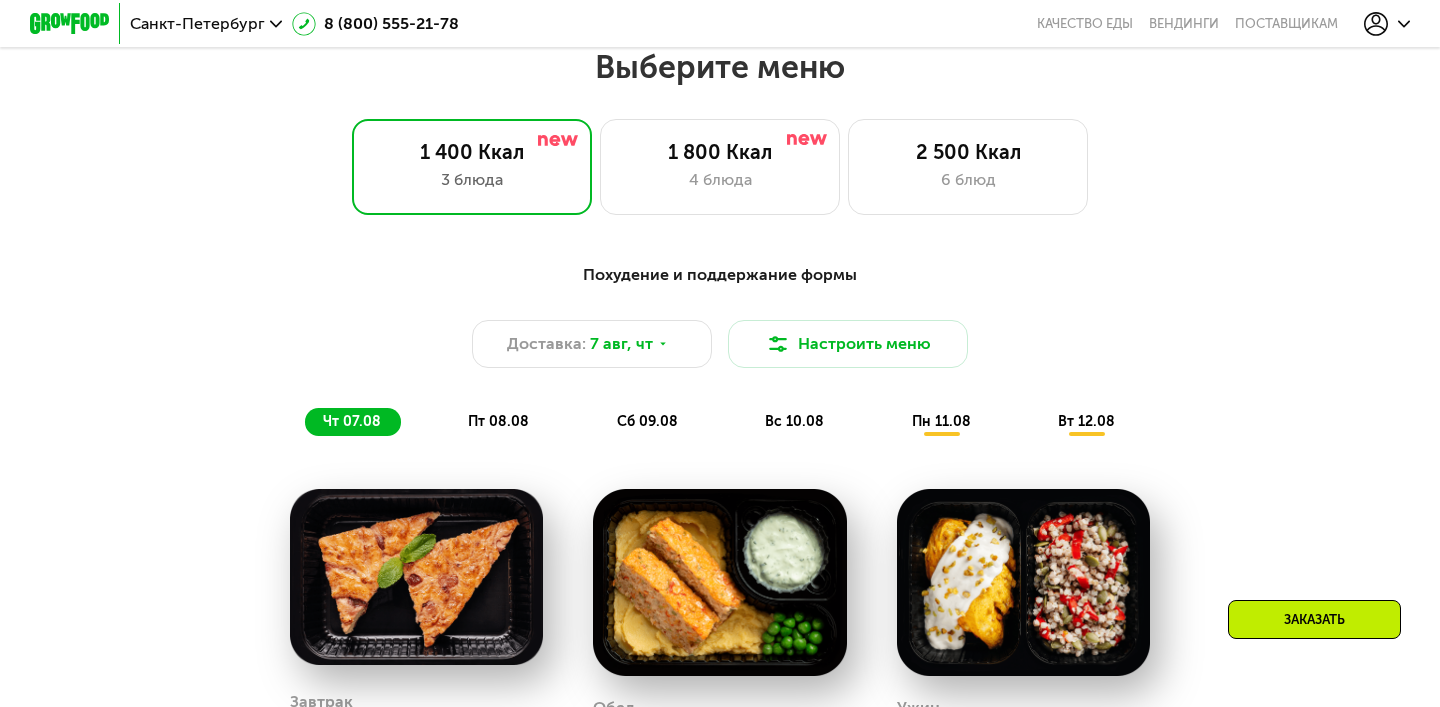 click 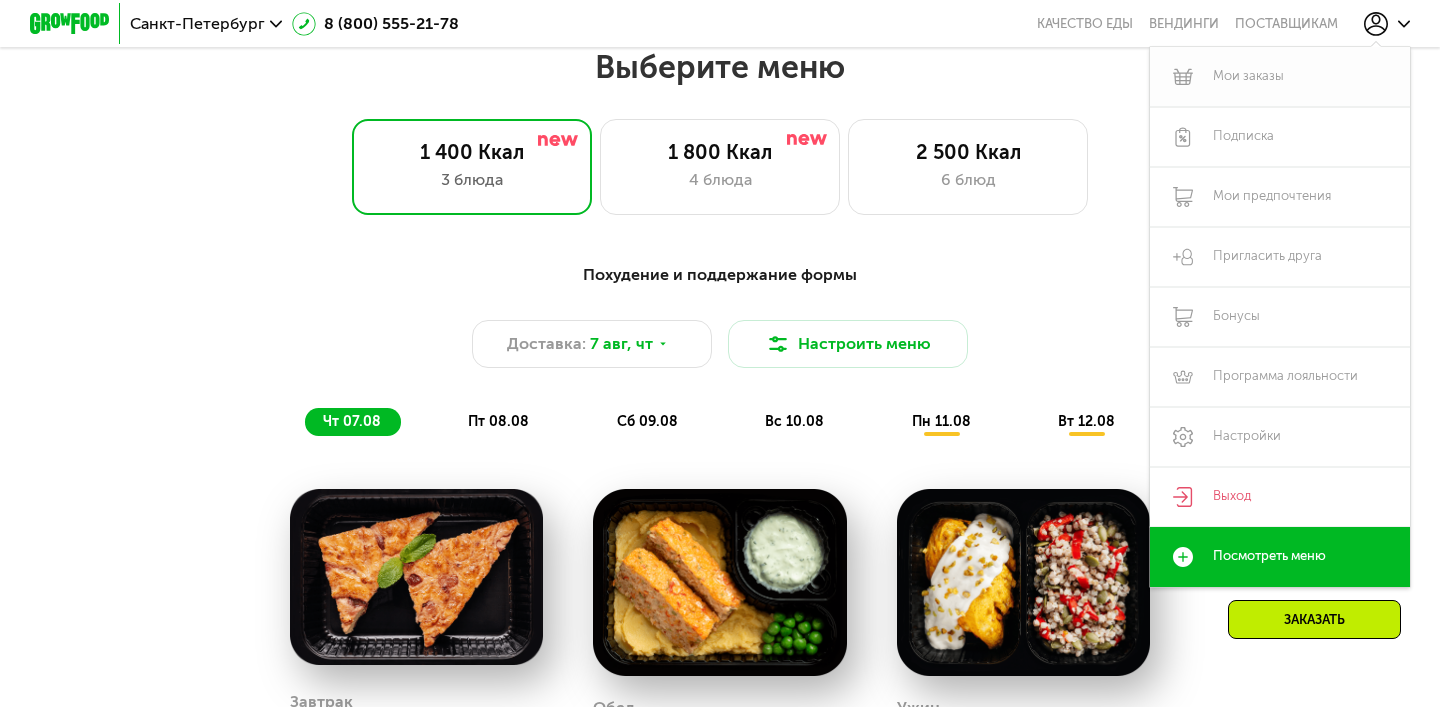 click on "Мои заказы" at bounding box center (1280, 77) 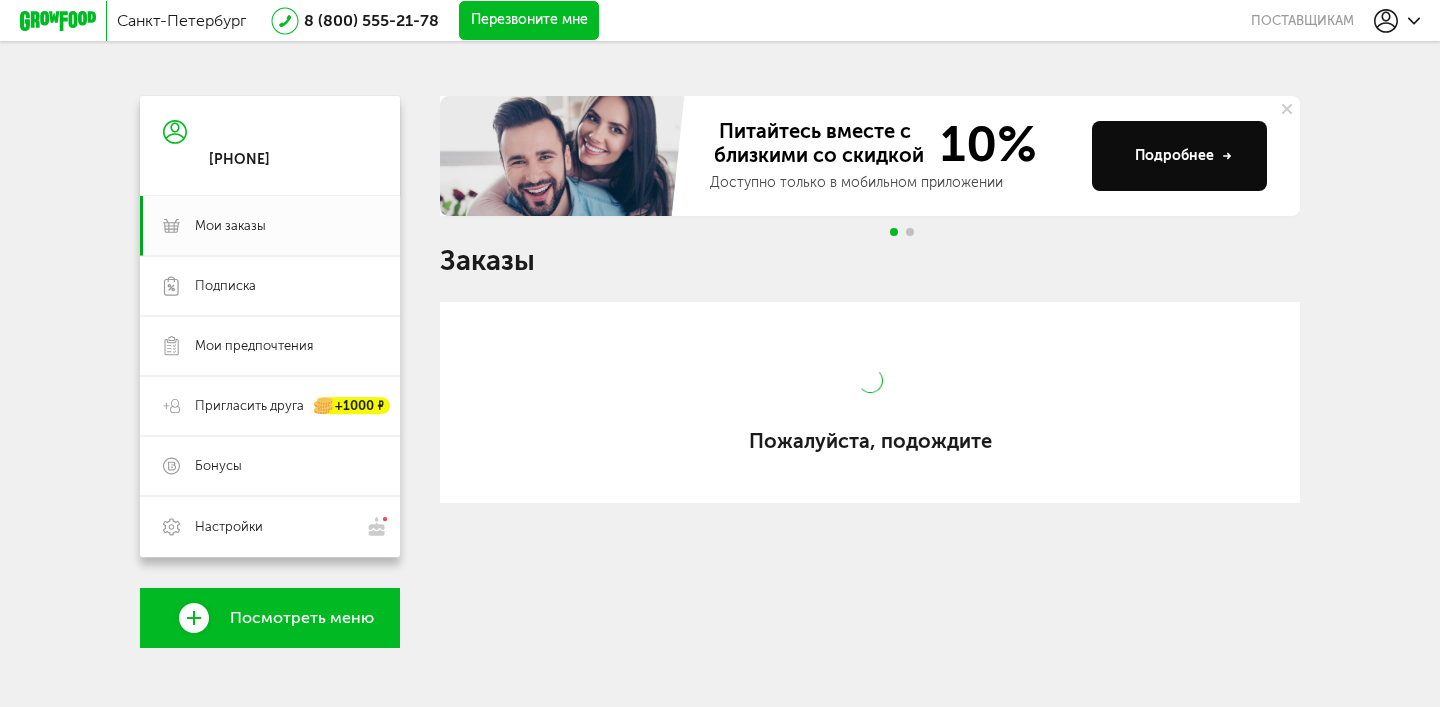 scroll, scrollTop: 0, scrollLeft: 0, axis: both 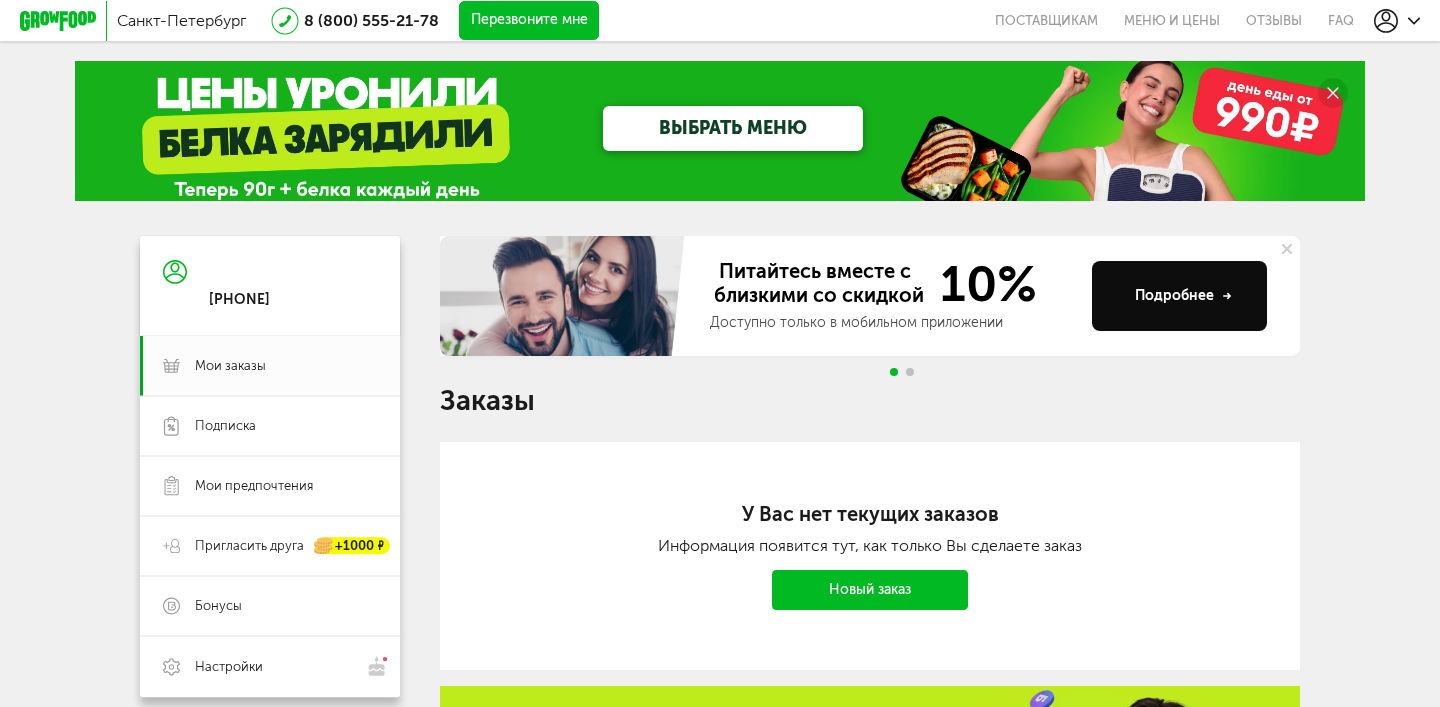 click on "Подробнее" at bounding box center [1183, 296] 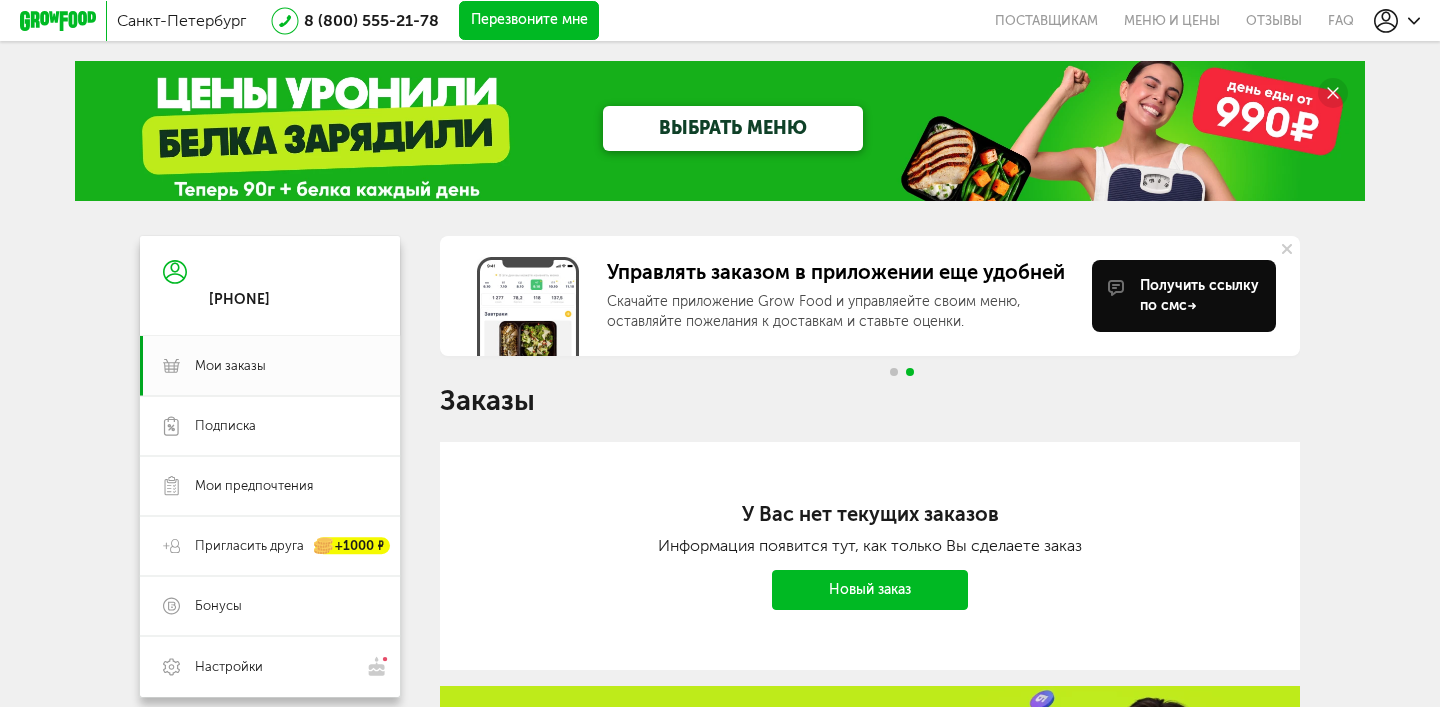 click at bounding box center (894, 372) 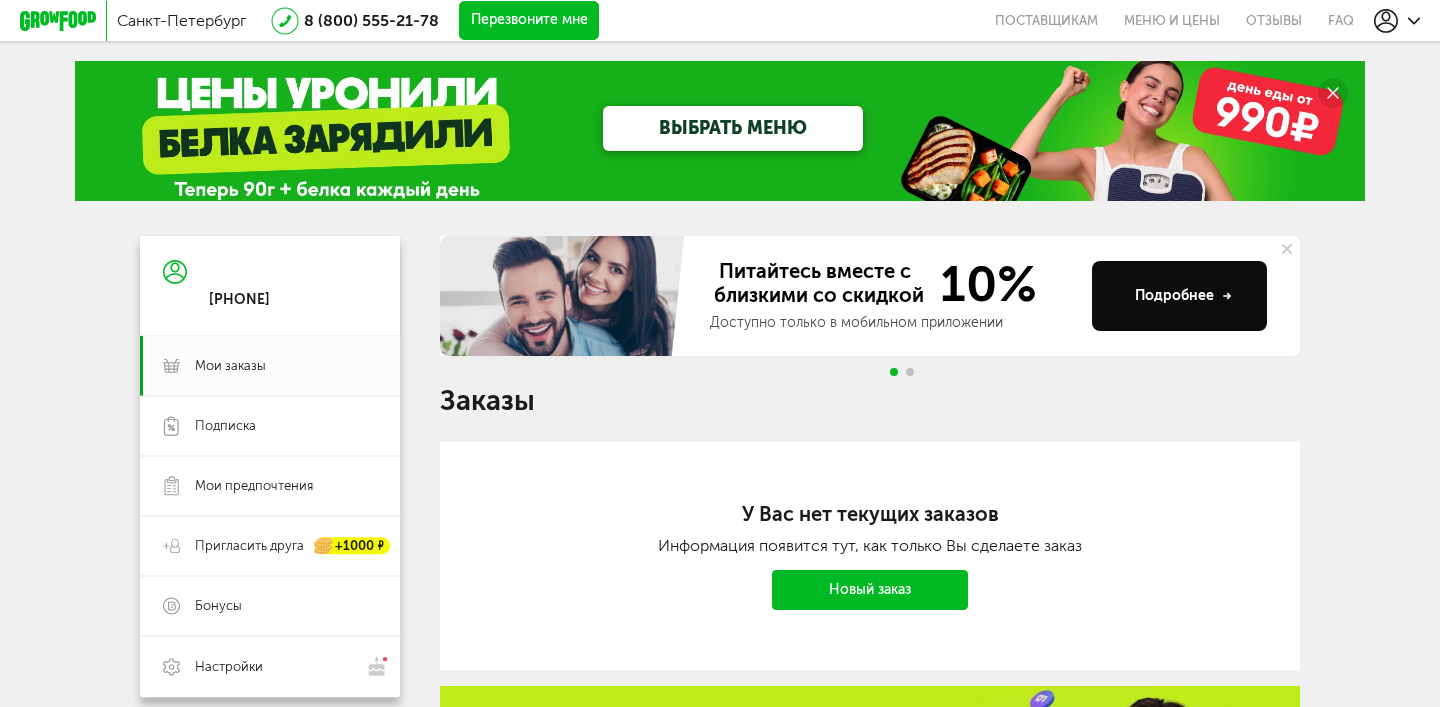 click on "Подробнее" at bounding box center [1179, 296] 